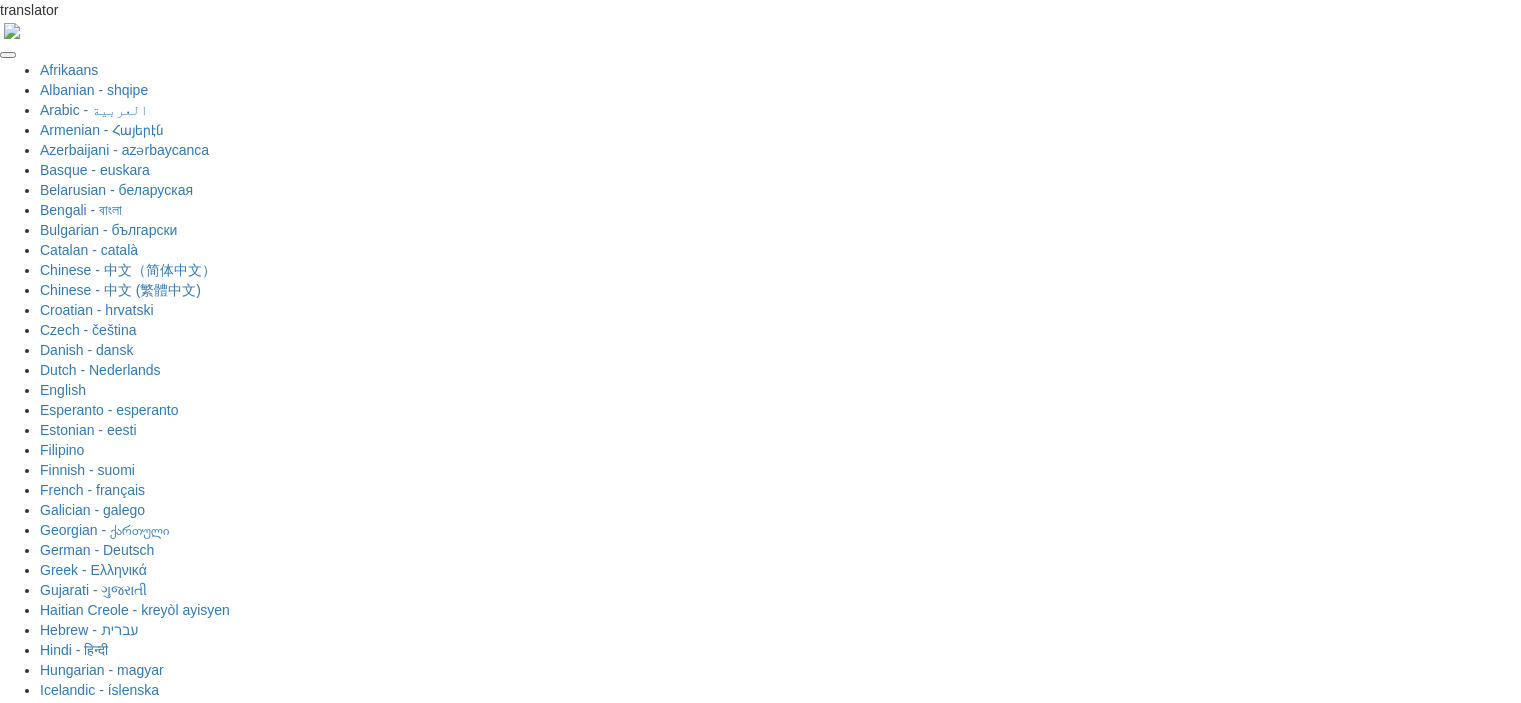 scroll, scrollTop: 0, scrollLeft: 0, axis: both 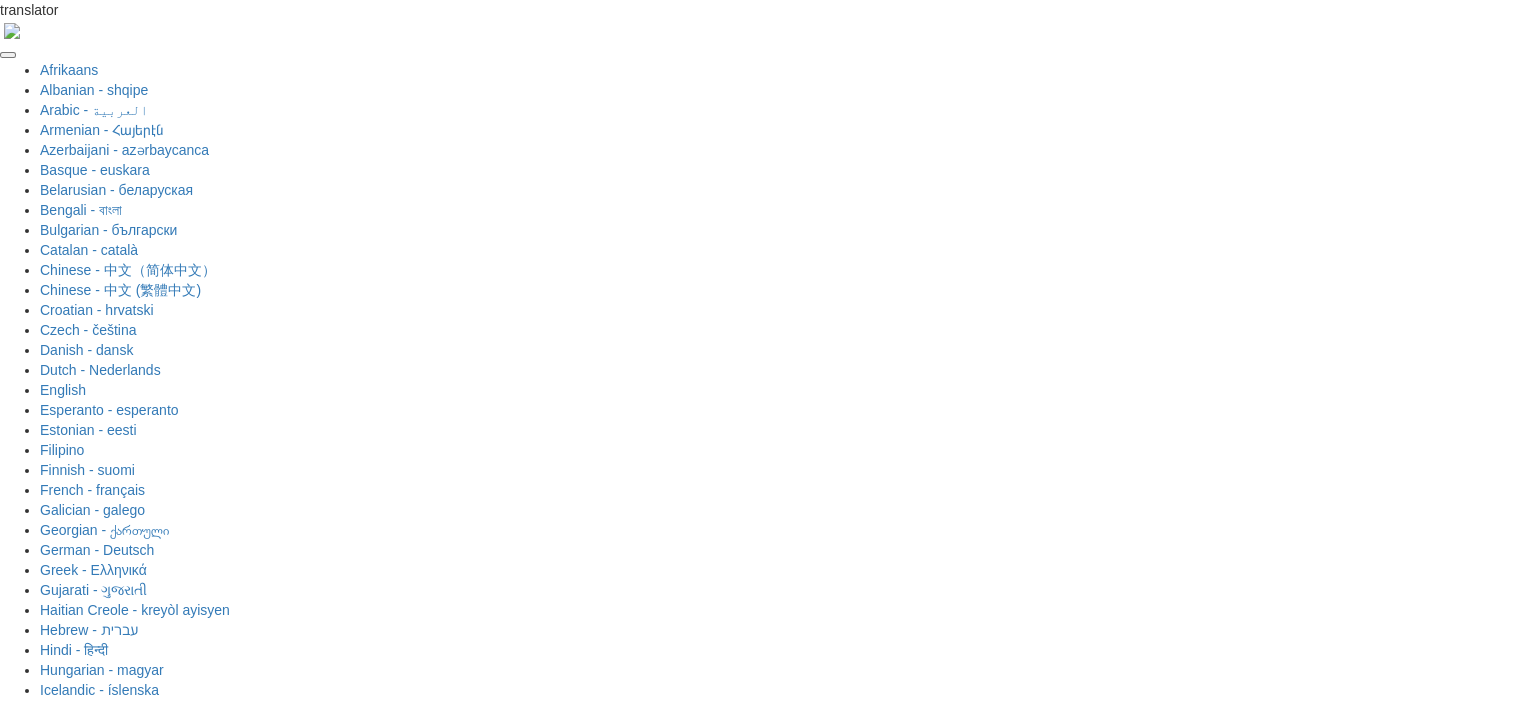 click at bounding box center (696, 1758) 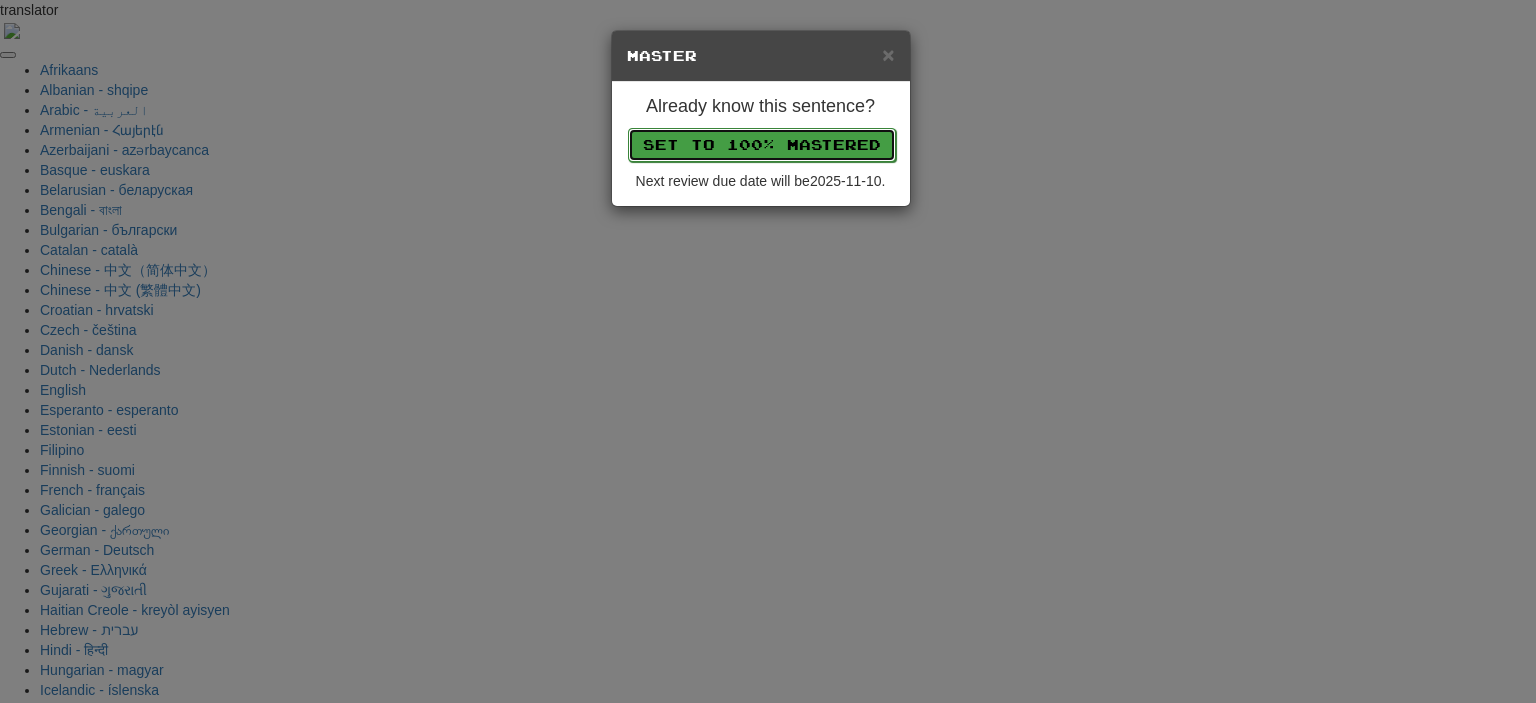 click on "Set to 100% Mastered" at bounding box center [762, 145] 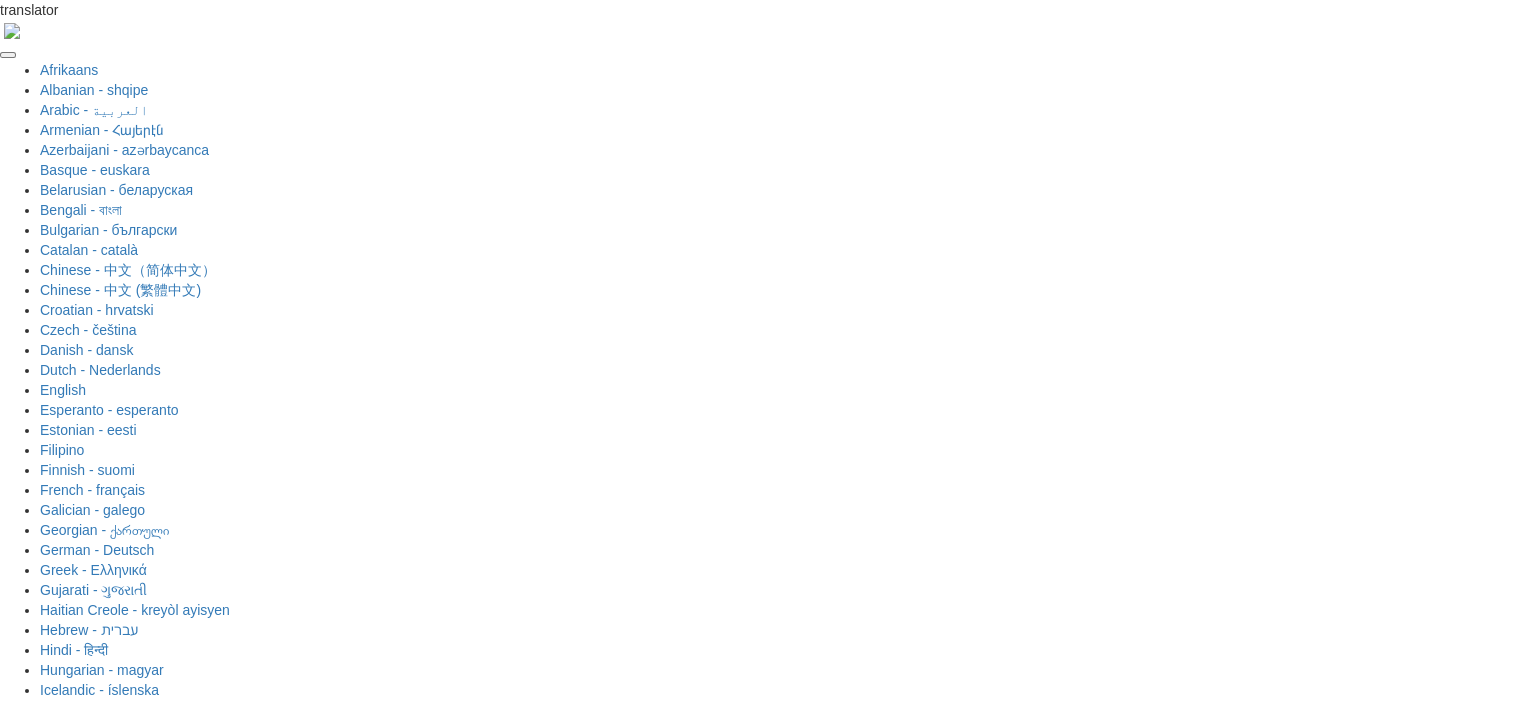 click at bounding box center (852, 1908) 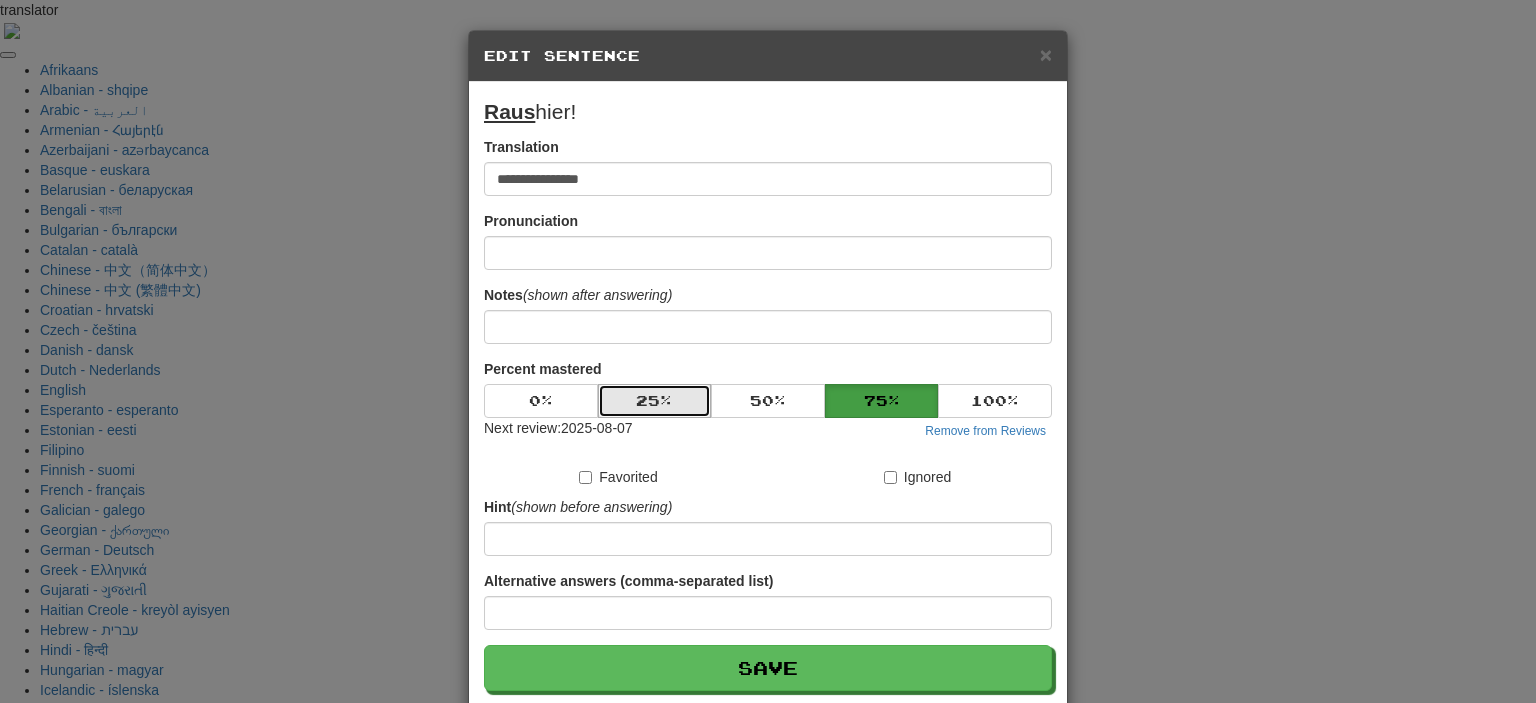 click on "25 %" at bounding box center (655, 401) 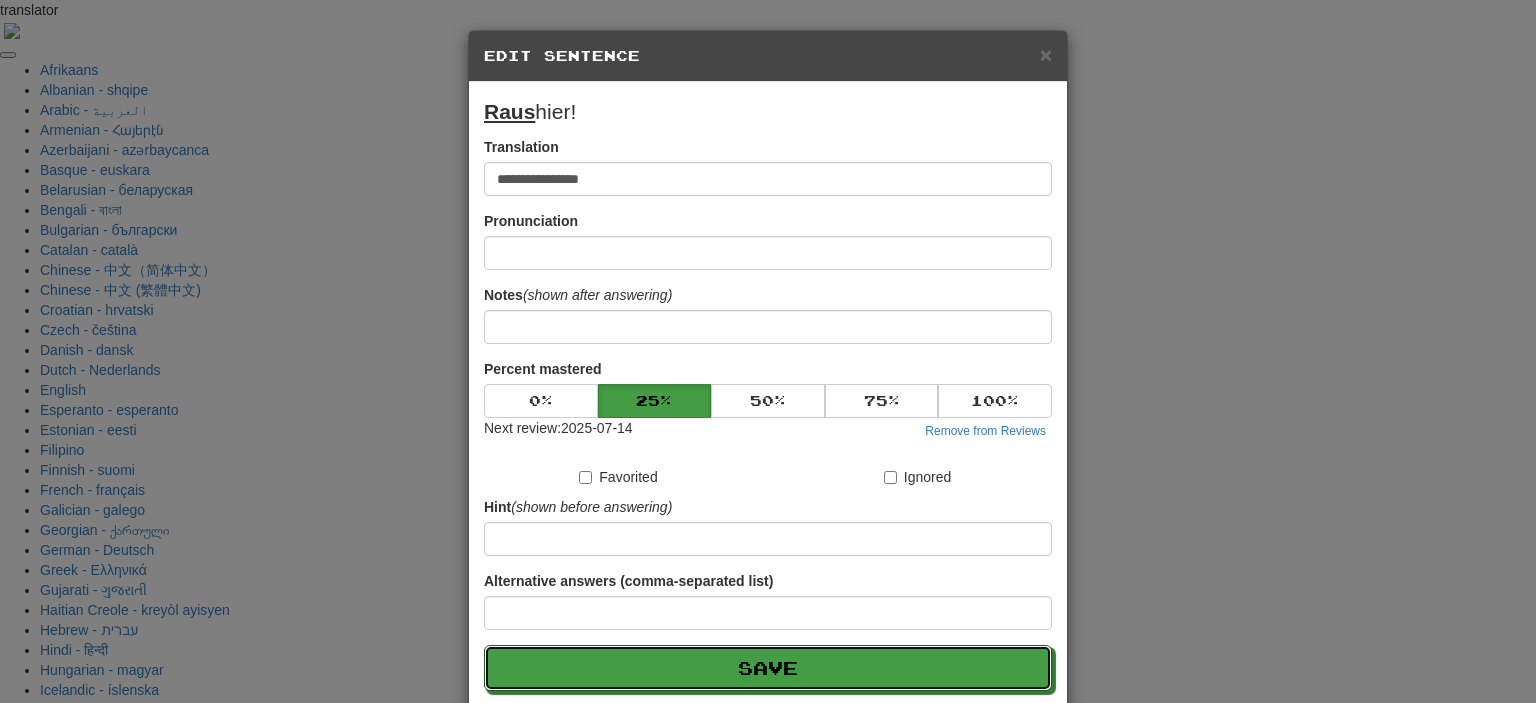 drag, startPoint x: 750, startPoint y: 653, endPoint x: 745, endPoint y: 639, distance: 14.866069 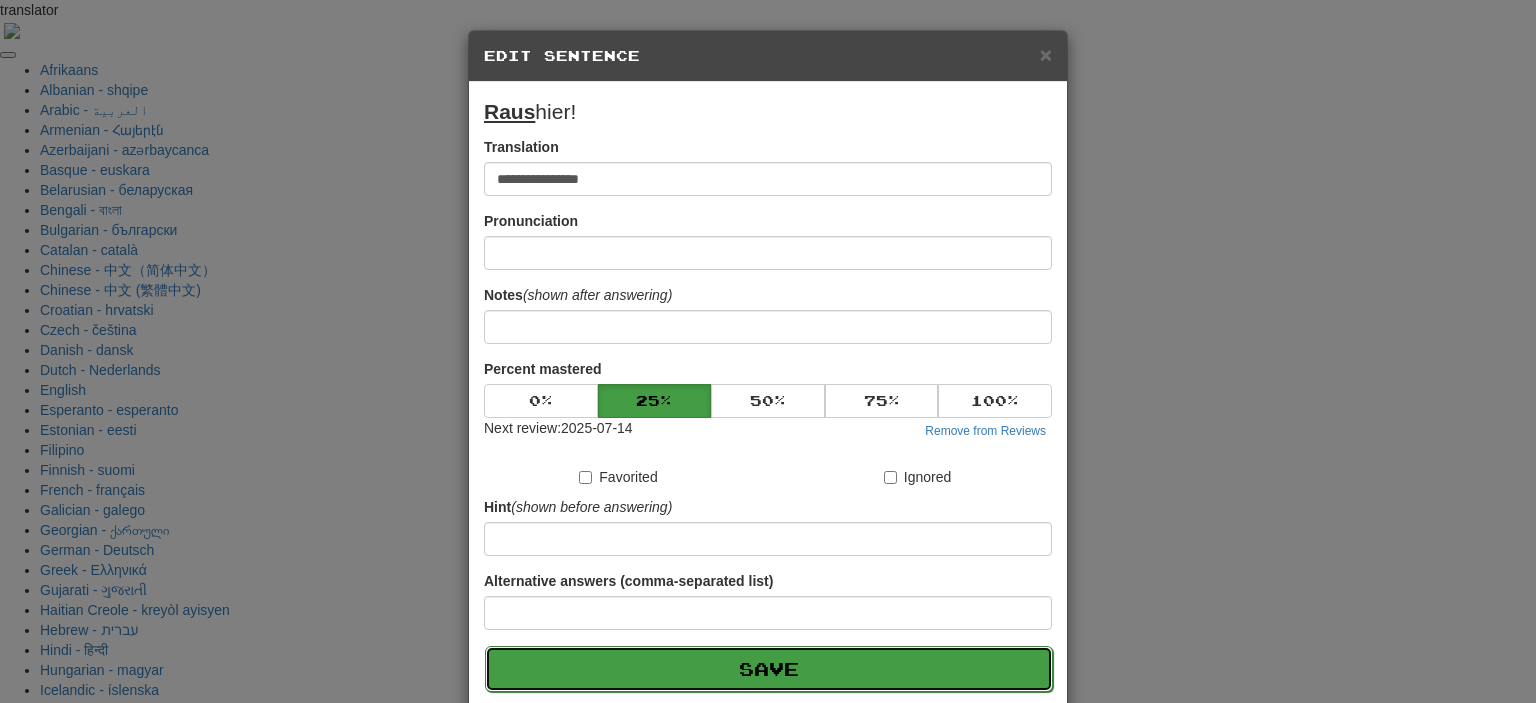 click on "Save" at bounding box center [769, 669] 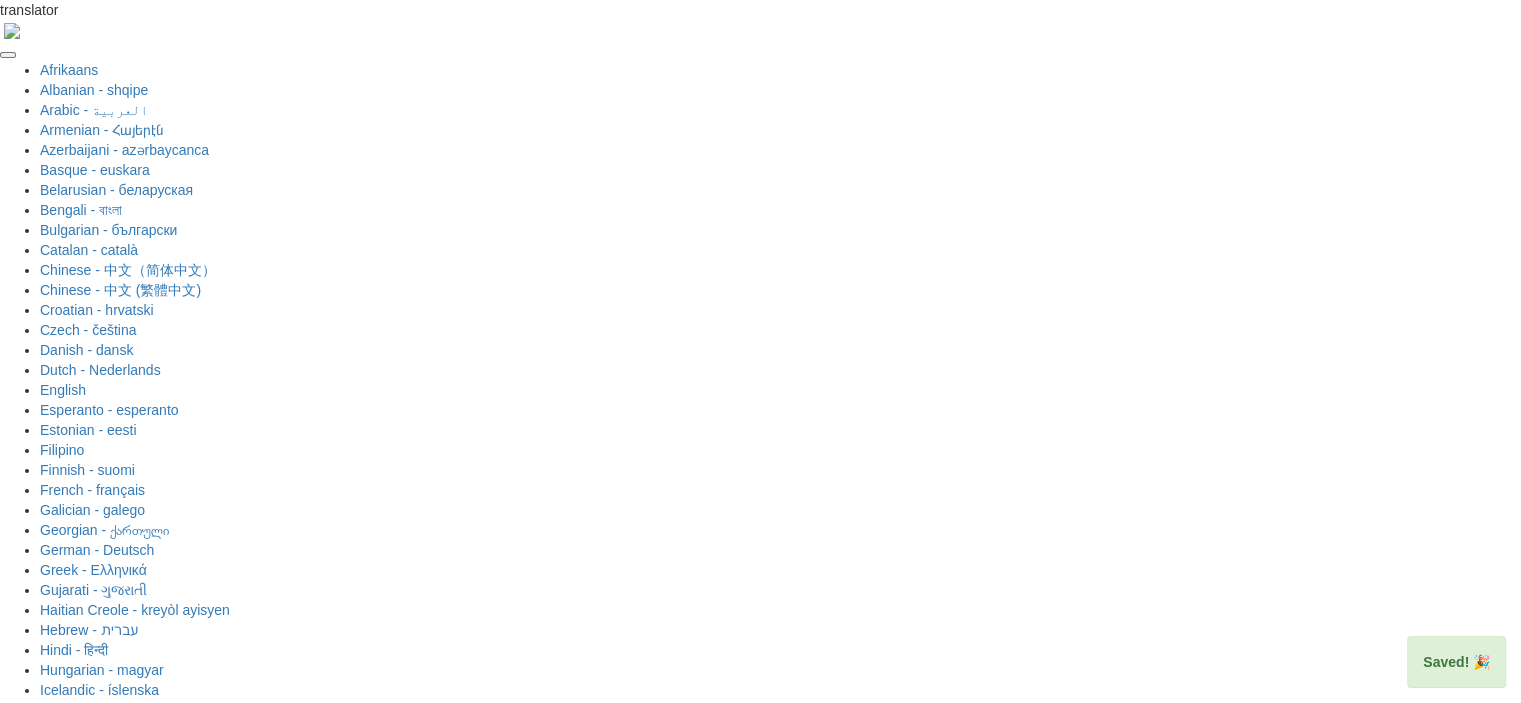 click on "Next" at bounding box center [822, 1909] 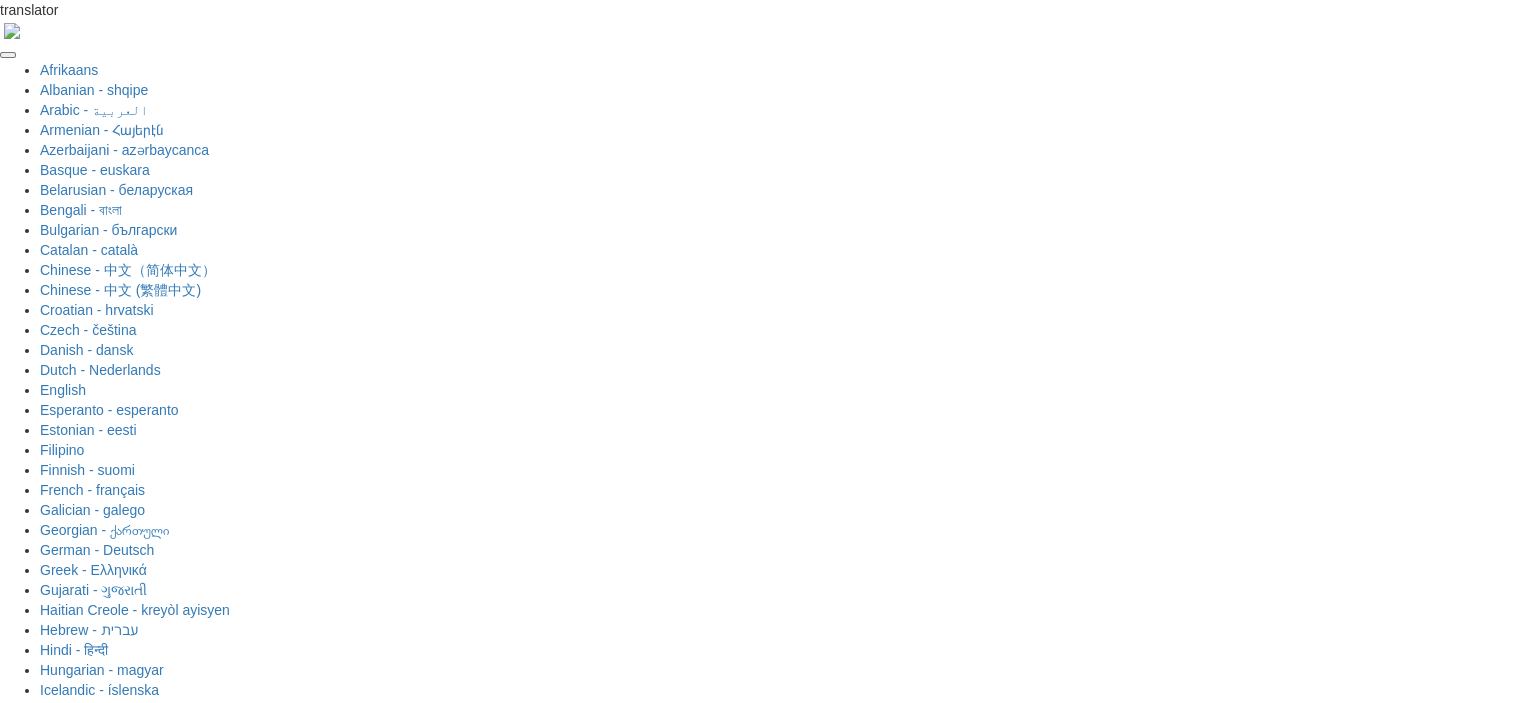 click at bounding box center (696, 1758) 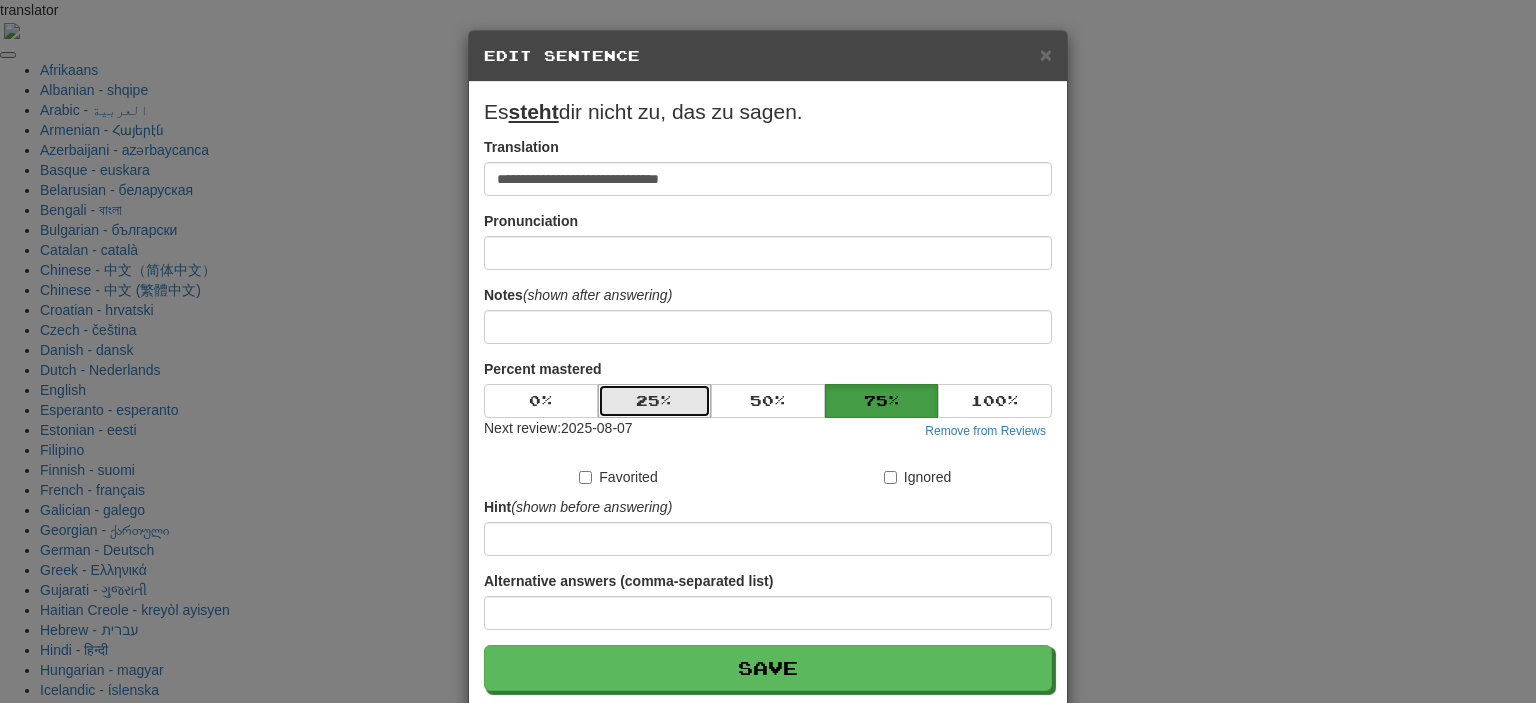 click on "25 %" at bounding box center [655, 401] 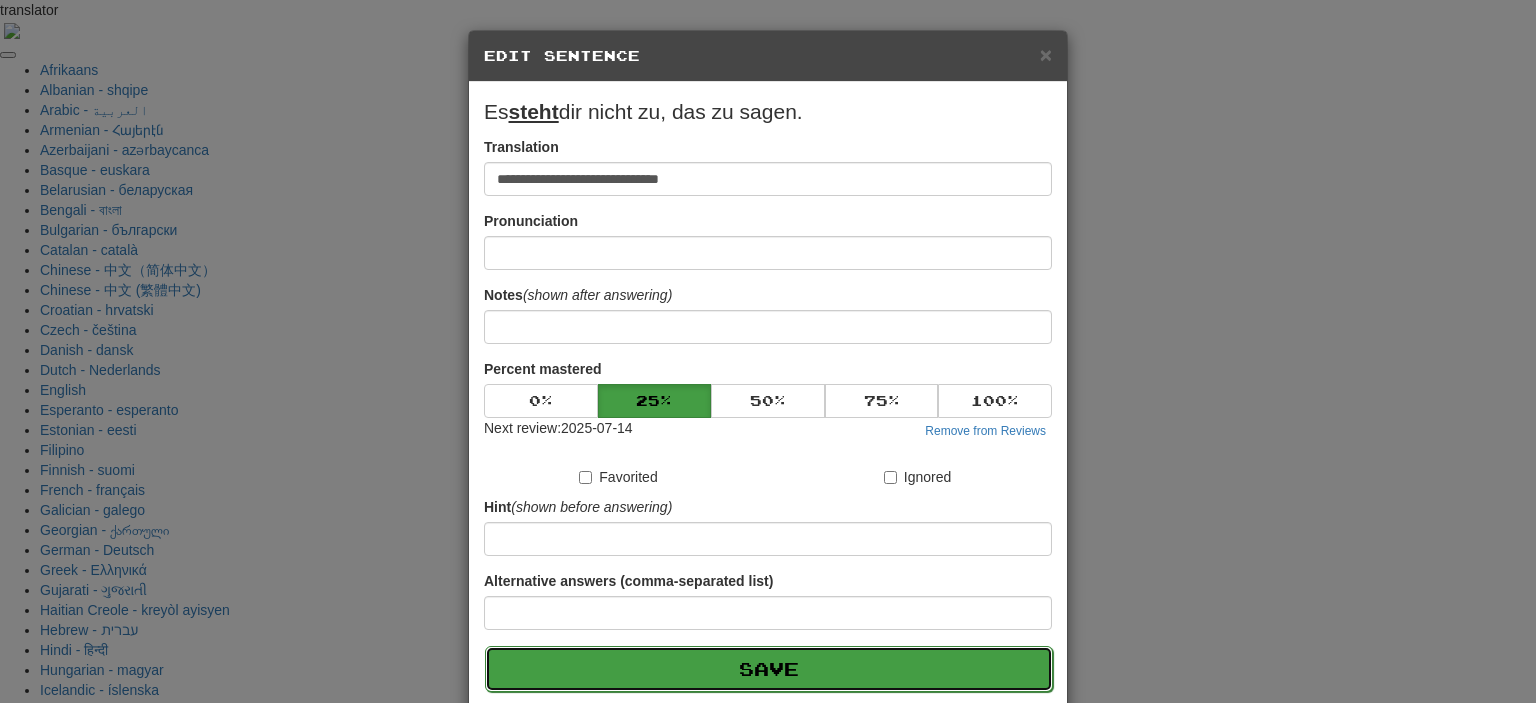 click on "Save" at bounding box center [769, 669] 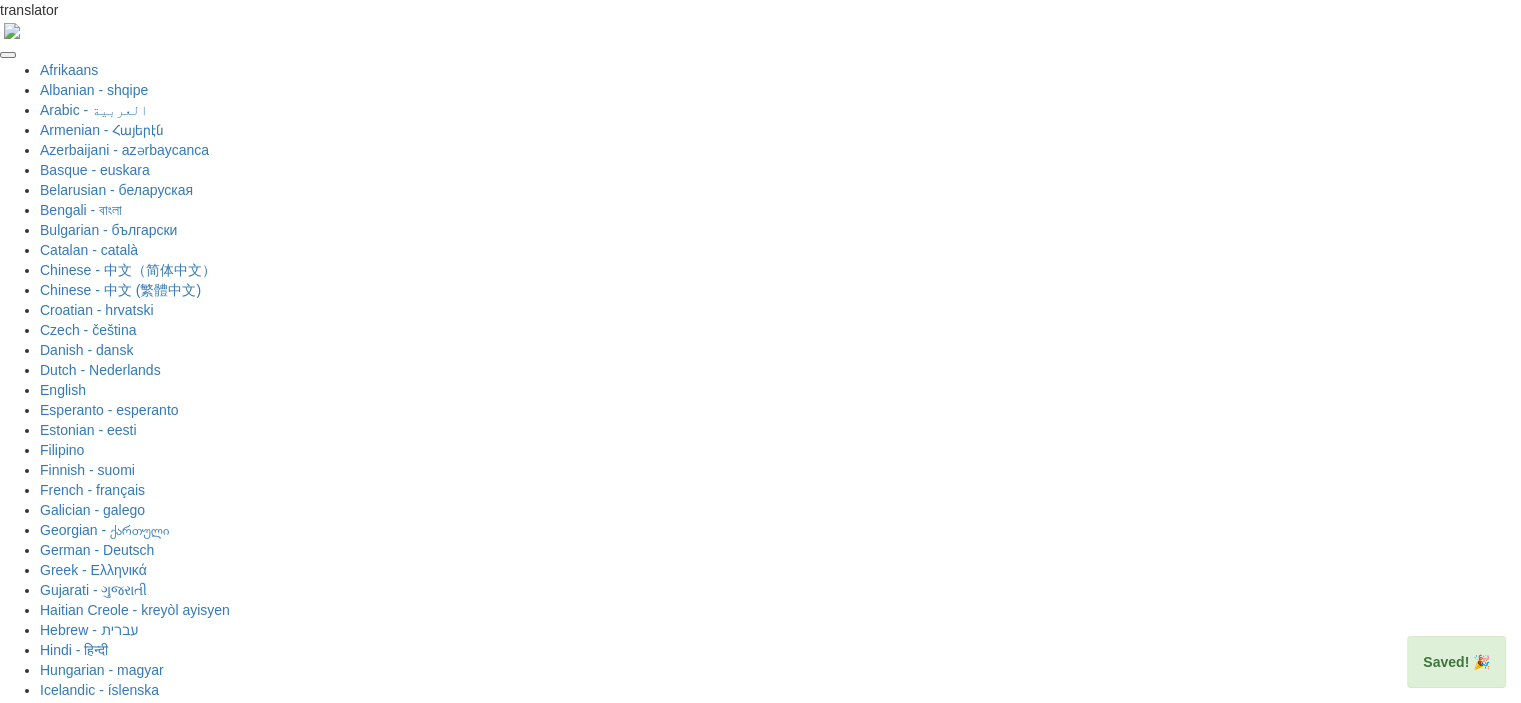 click on "Next" at bounding box center (822, 1909) 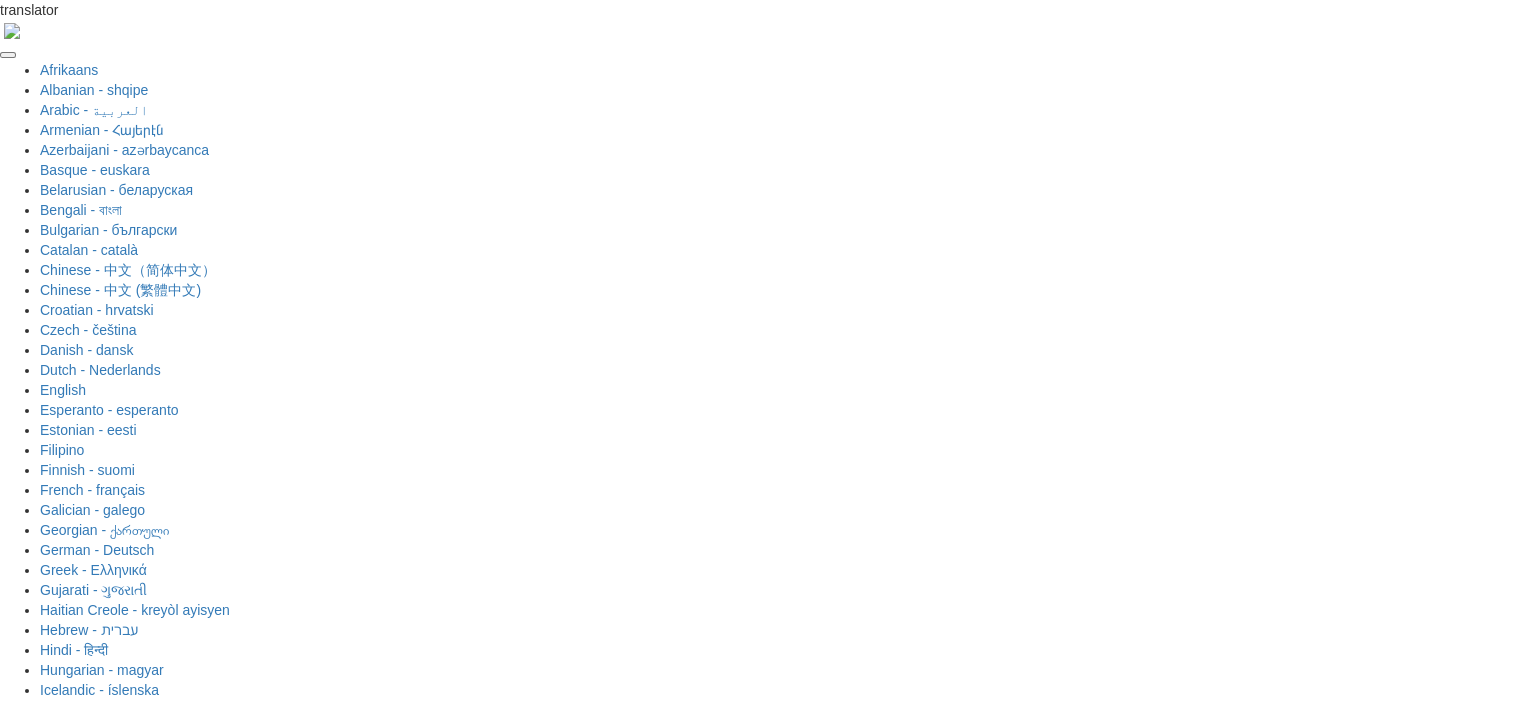 click at bounding box center [696, 1758] 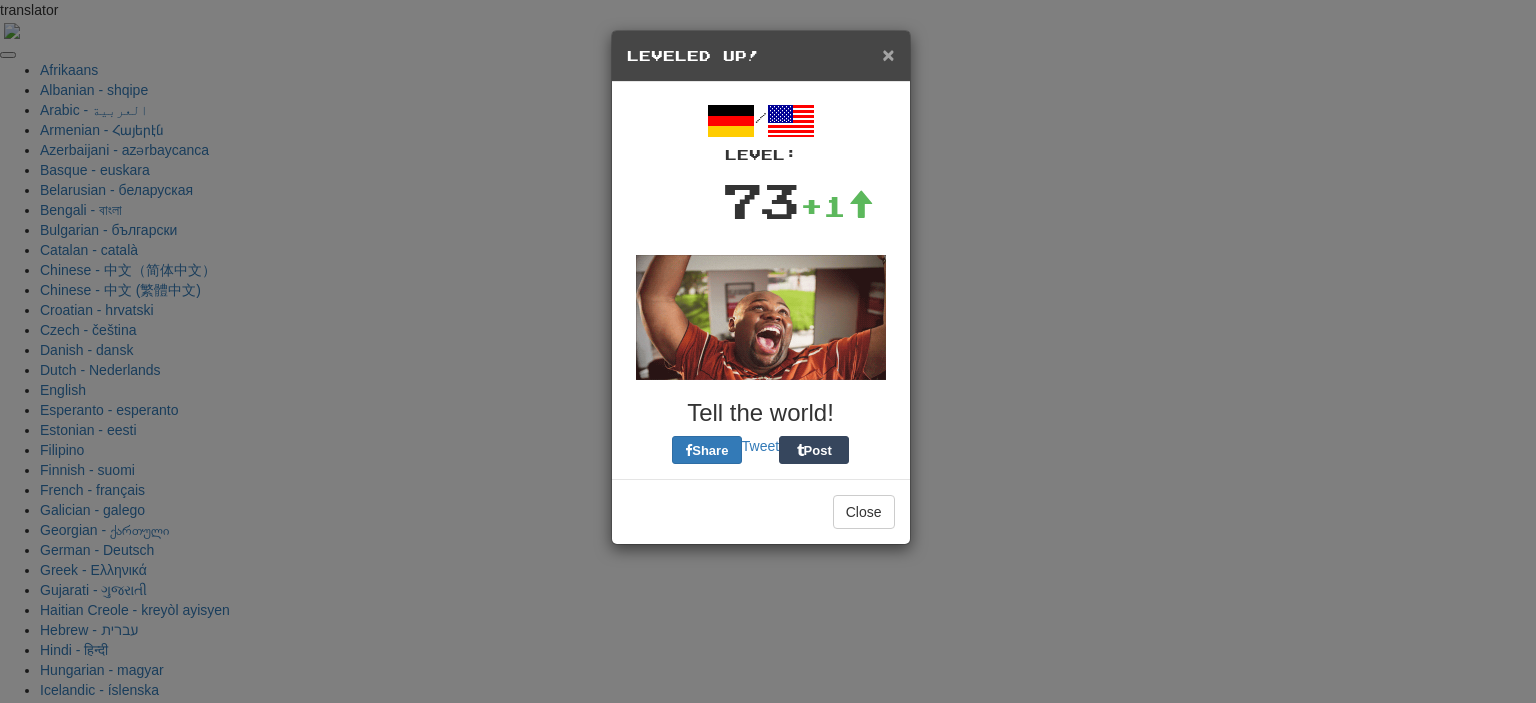 click on "×" at bounding box center (888, 54) 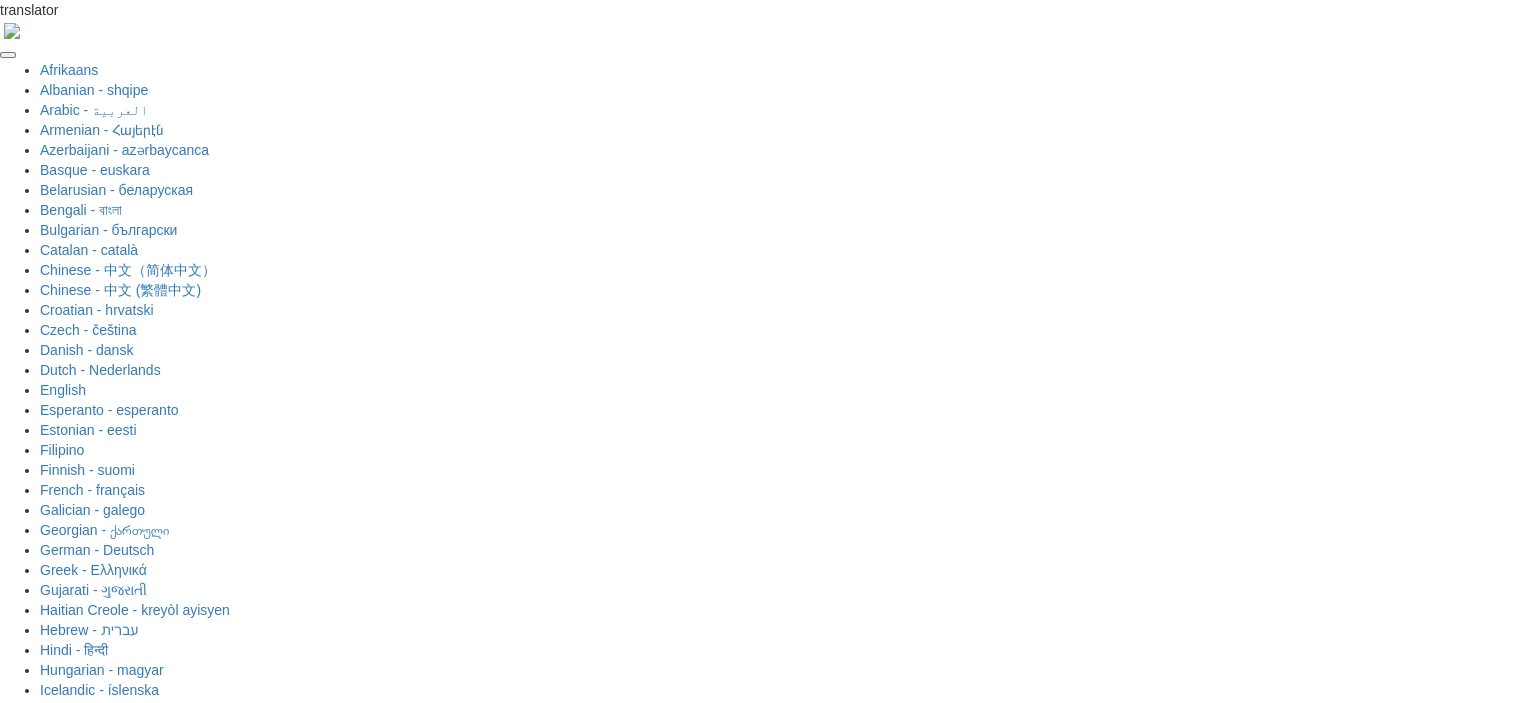 click at bounding box center (948, 1853) 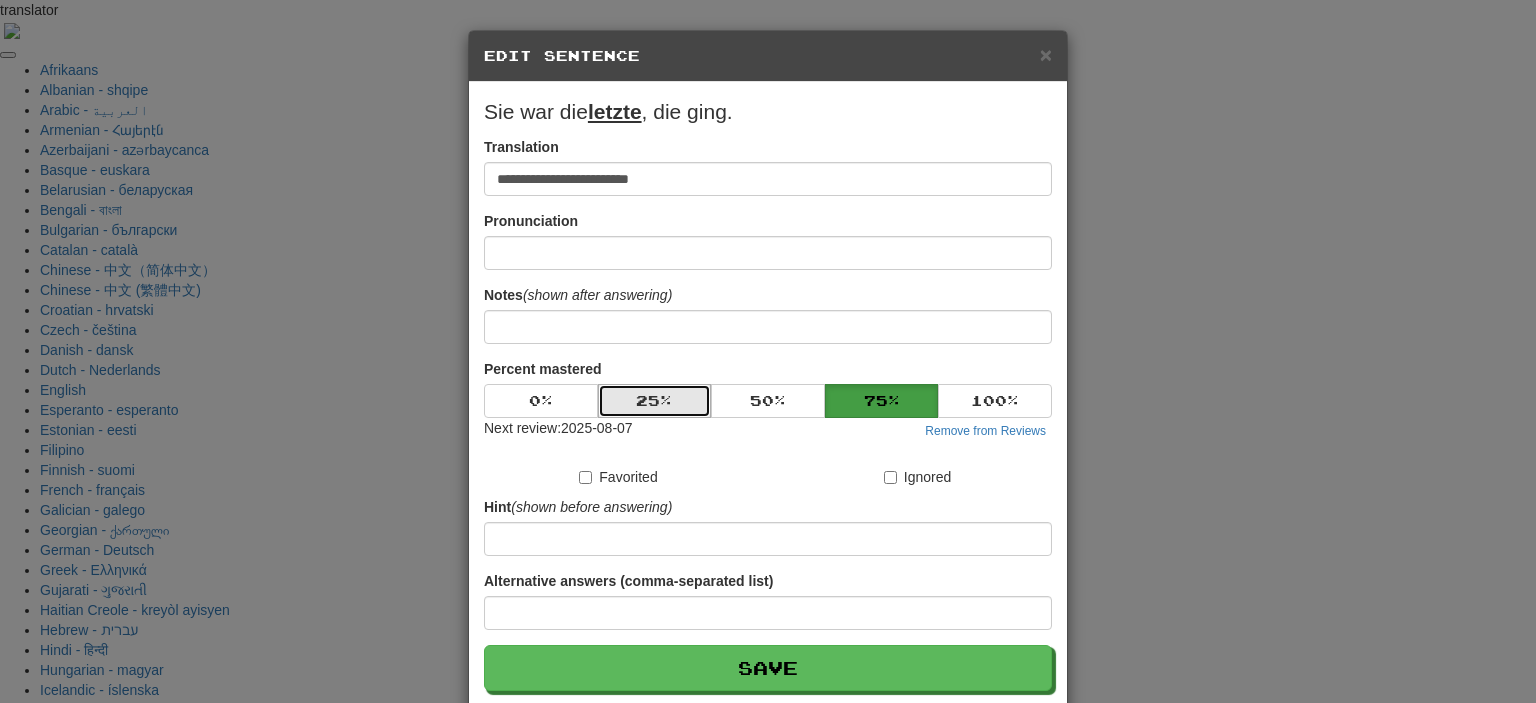 click on "25 %" at bounding box center [655, 401] 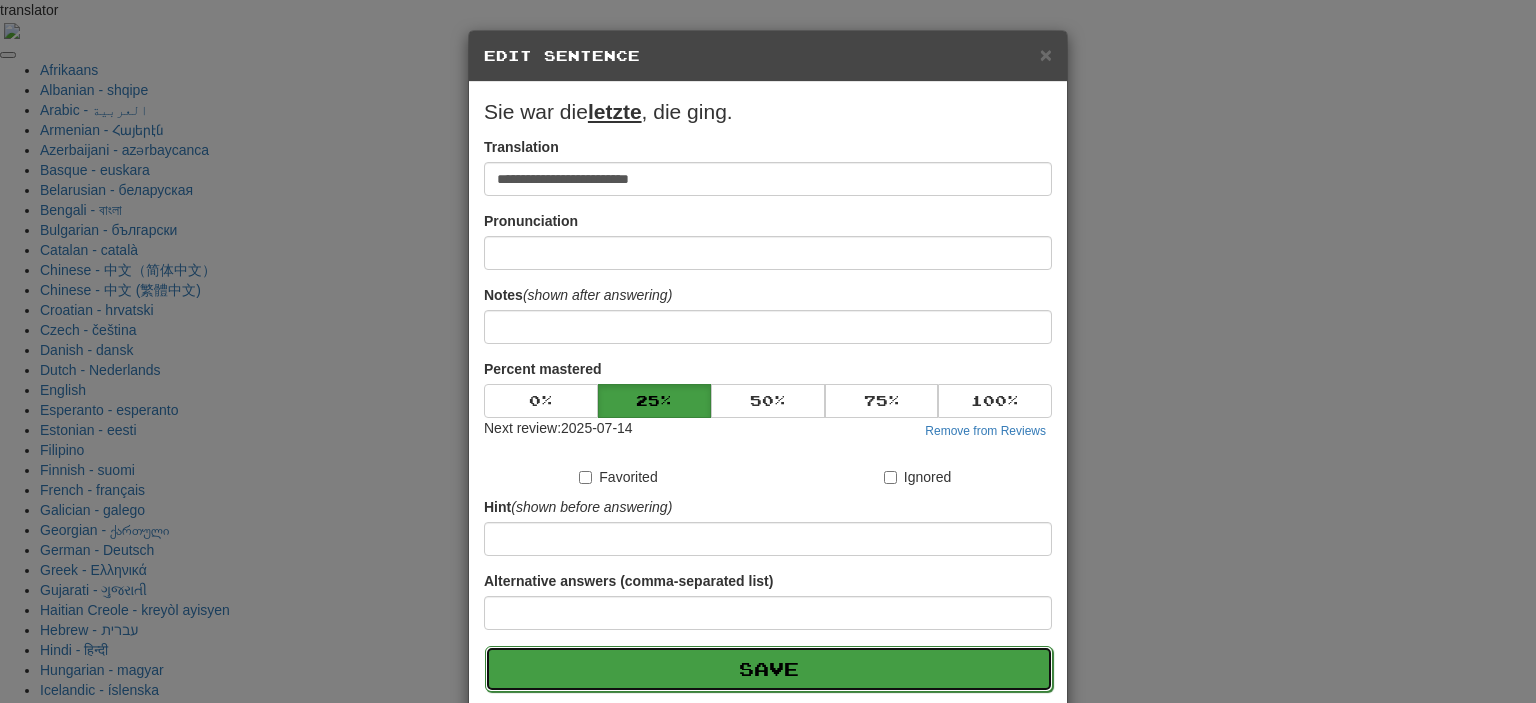 click on "Save" at bounding box center (769, 669) 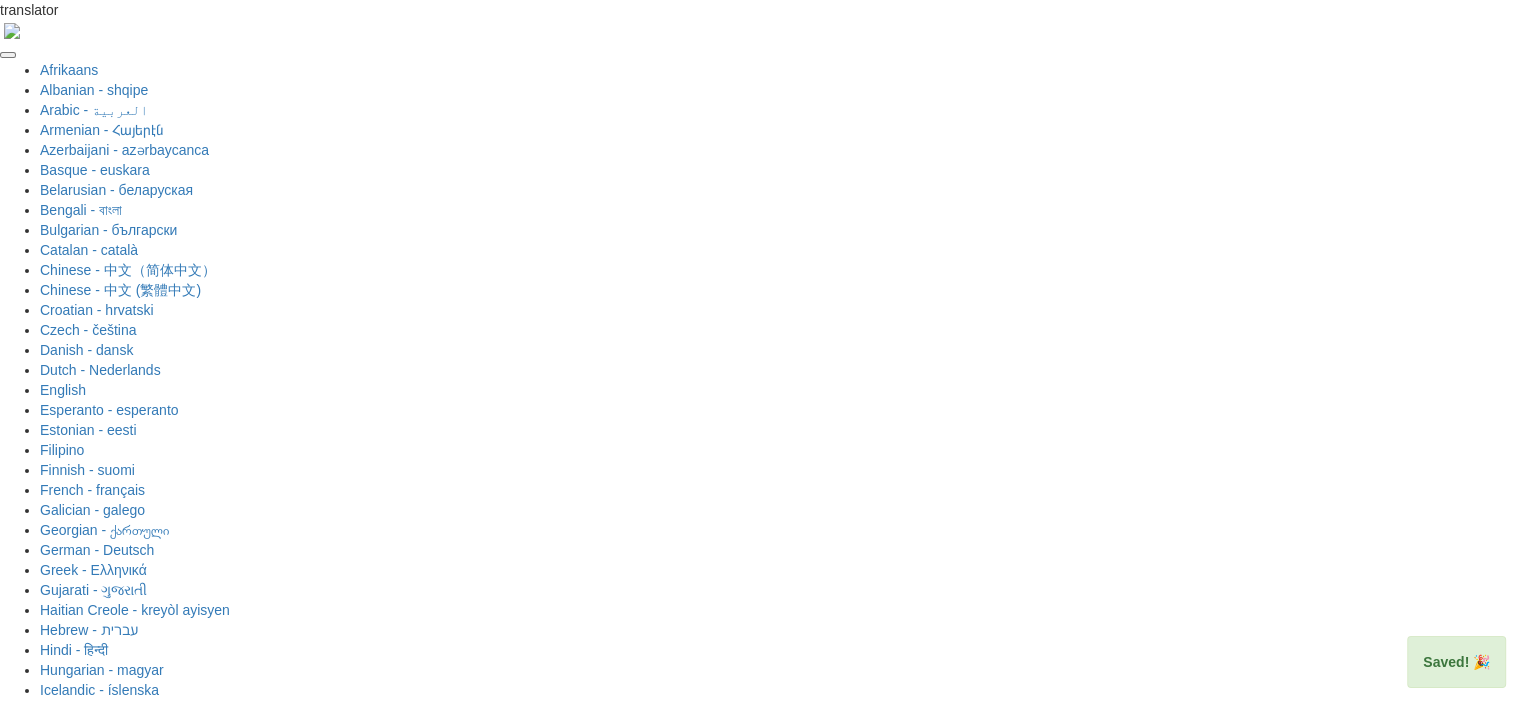 click on "Next" at bounding box center [822, 1909] 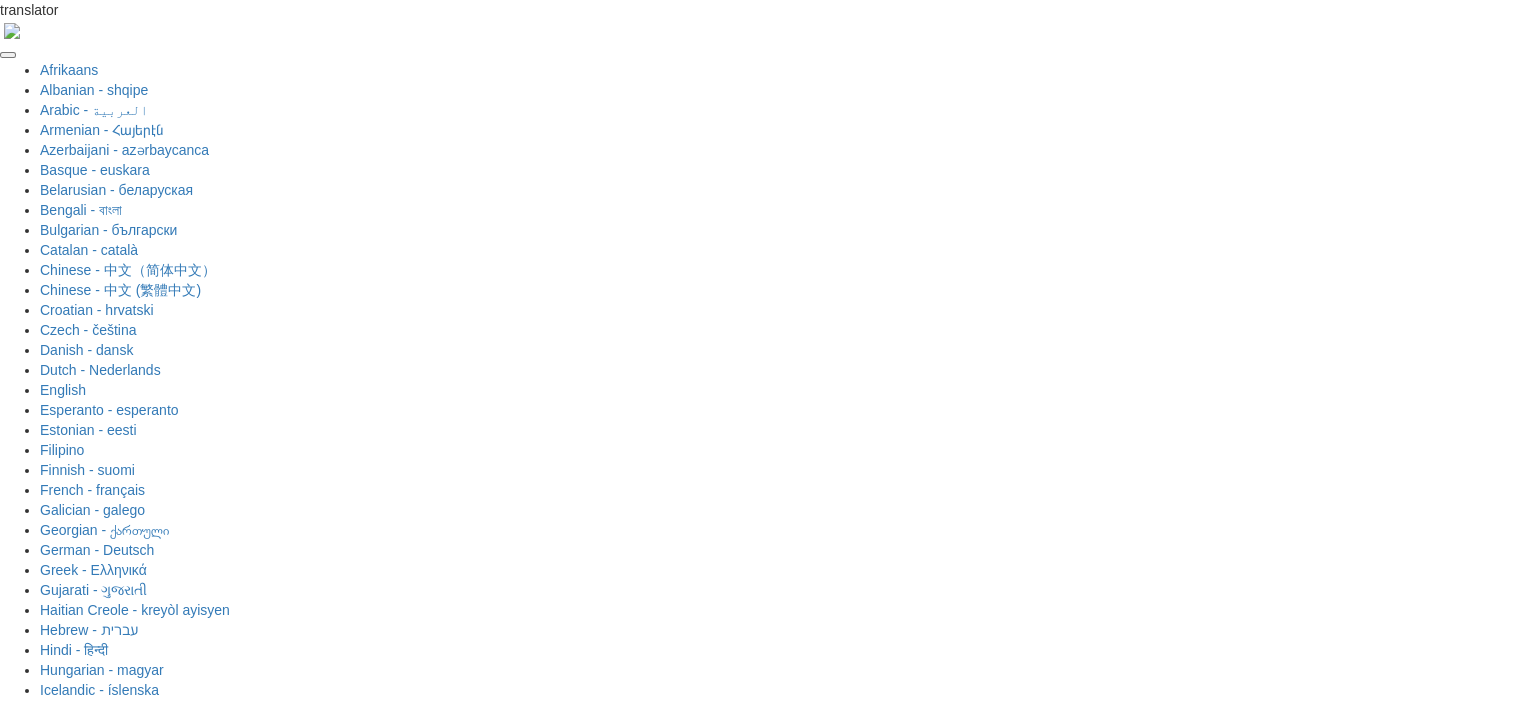 click at bounding box center (825, 1756) 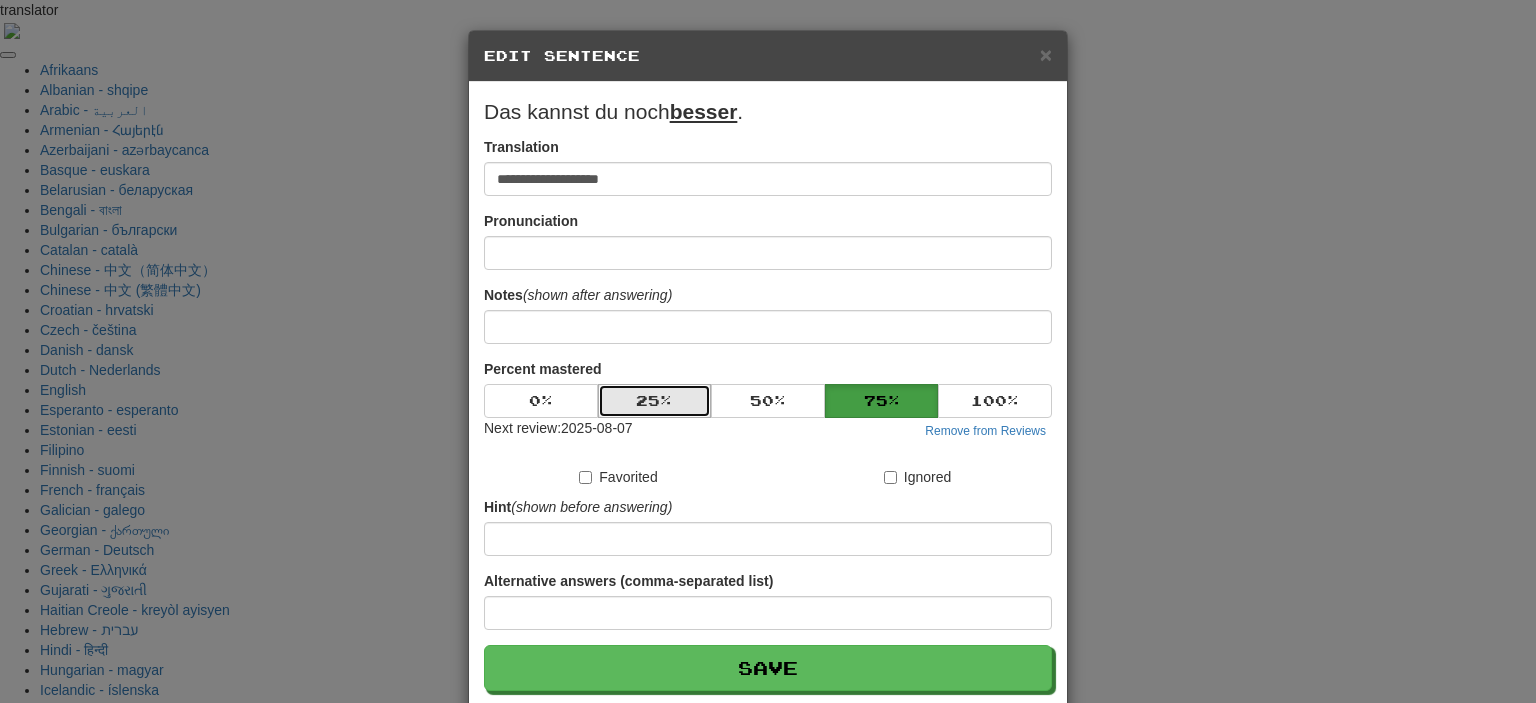 click on "25 %" at bounding box center (655, 401) 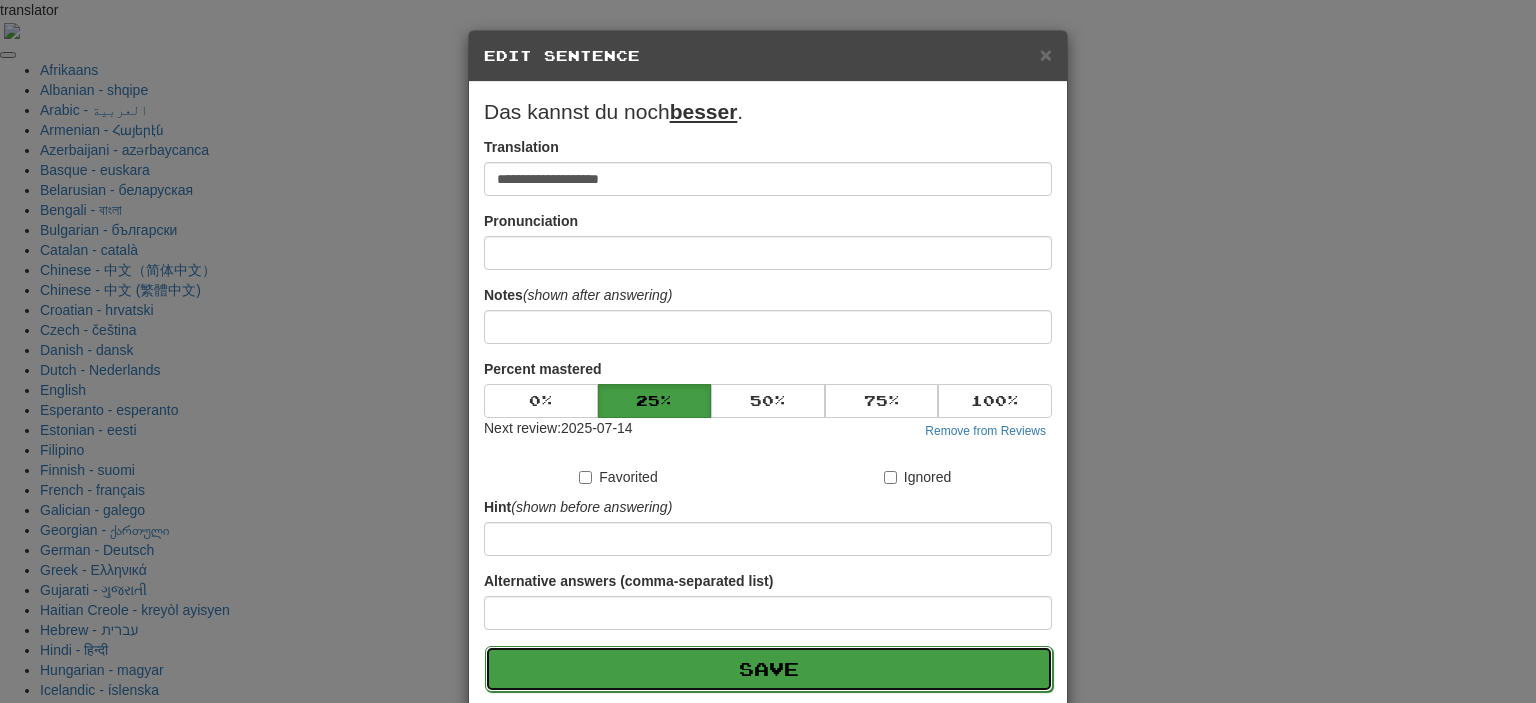 click on "Save" at bounding box center [769, 669] 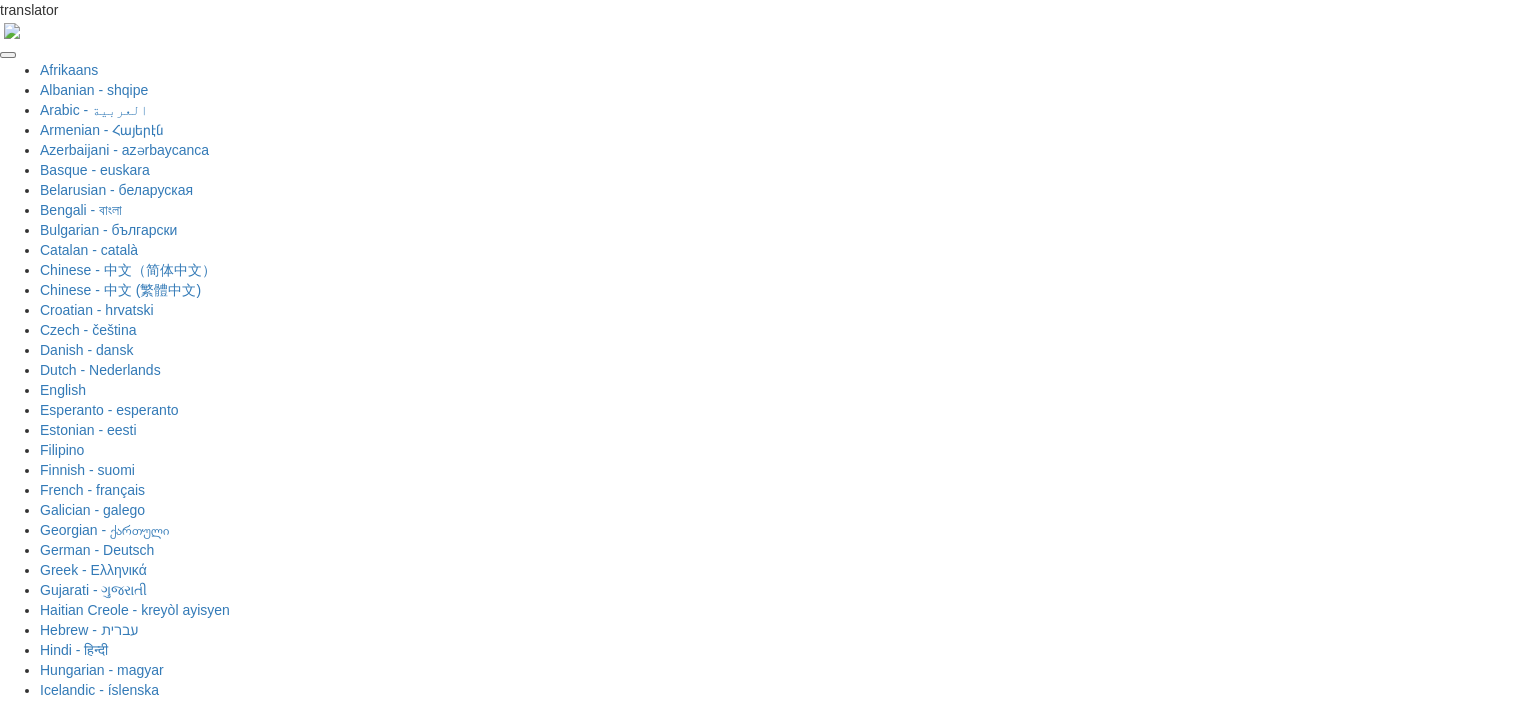 click on "Next" at bounding box center [822, 1909] 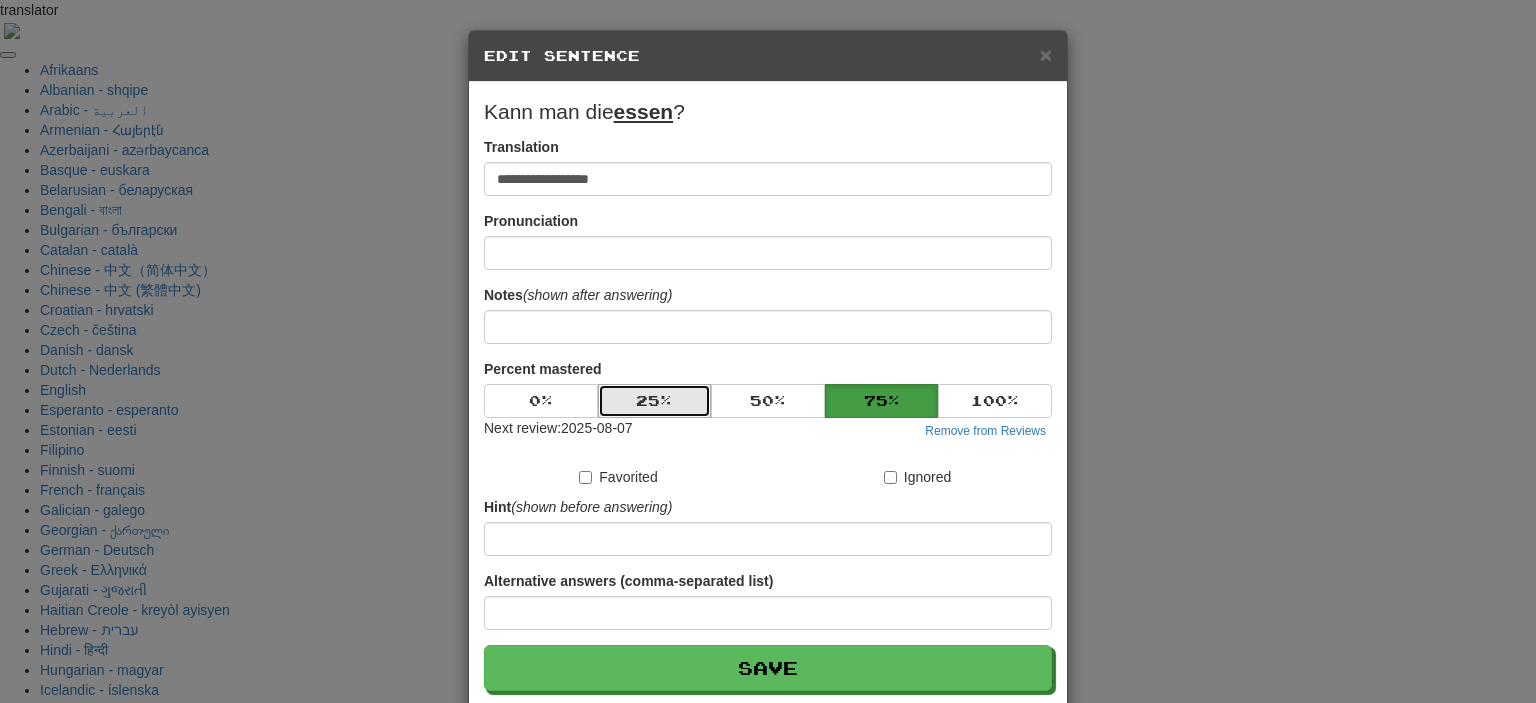click on "25 %" at bounding box center [655, 401] 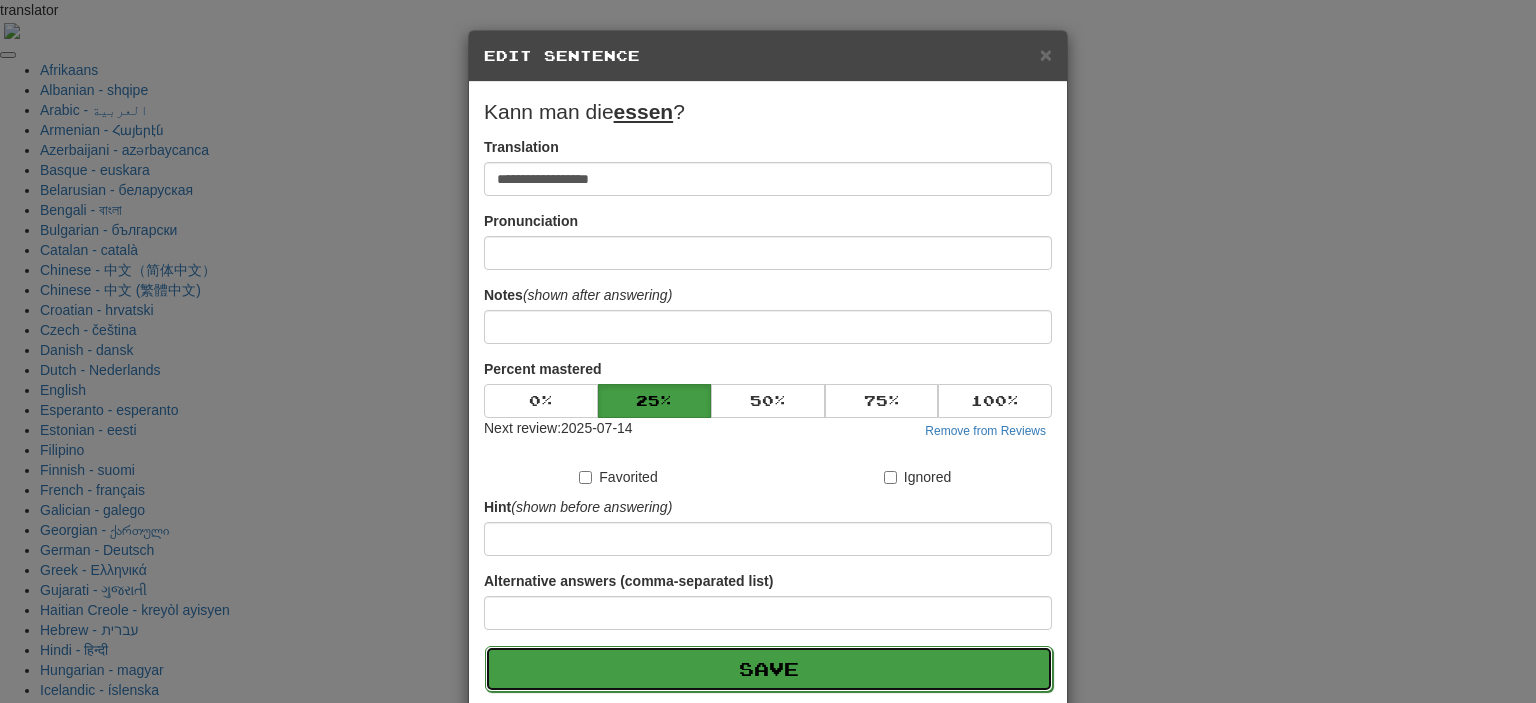 click on "Save" at bounding box center [769, 669] 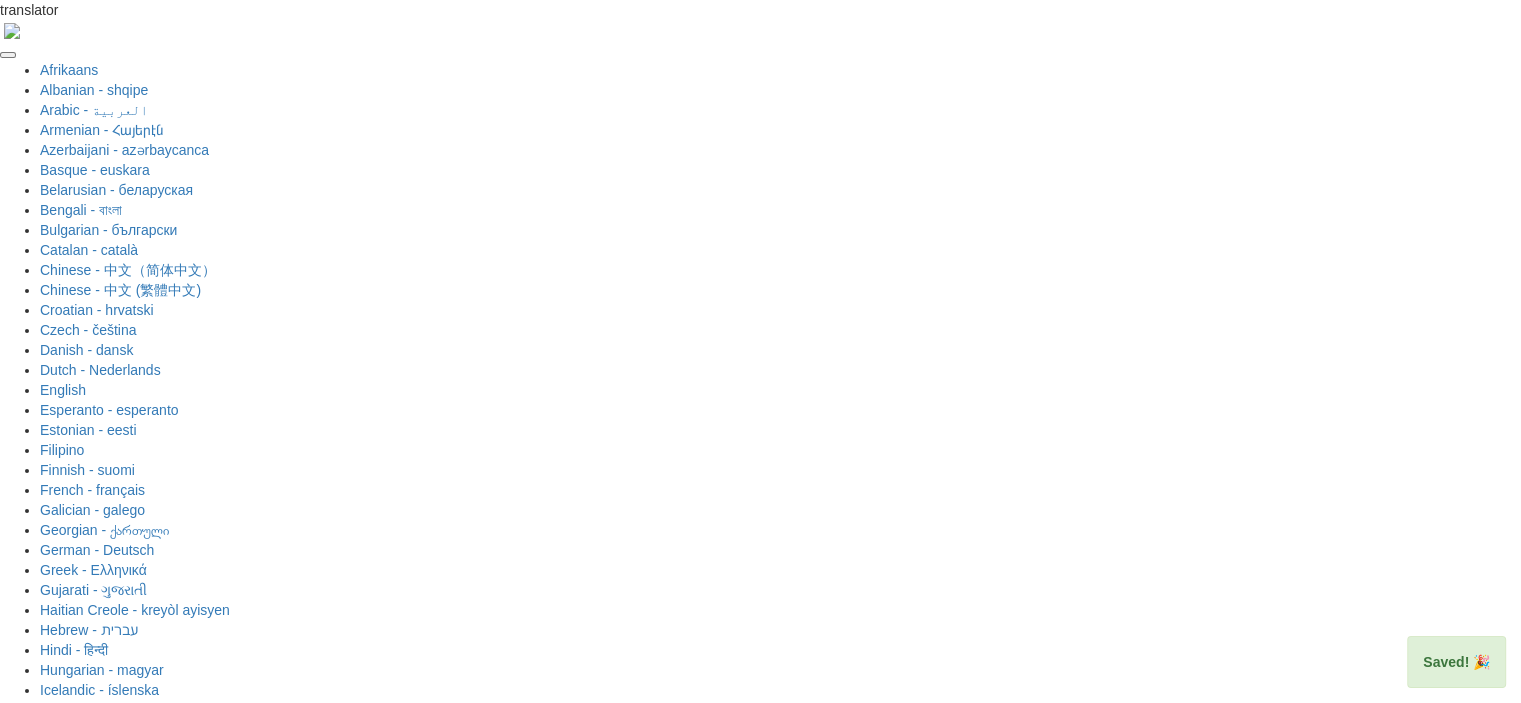 click on "Next" at bounding box center [822, 1909] 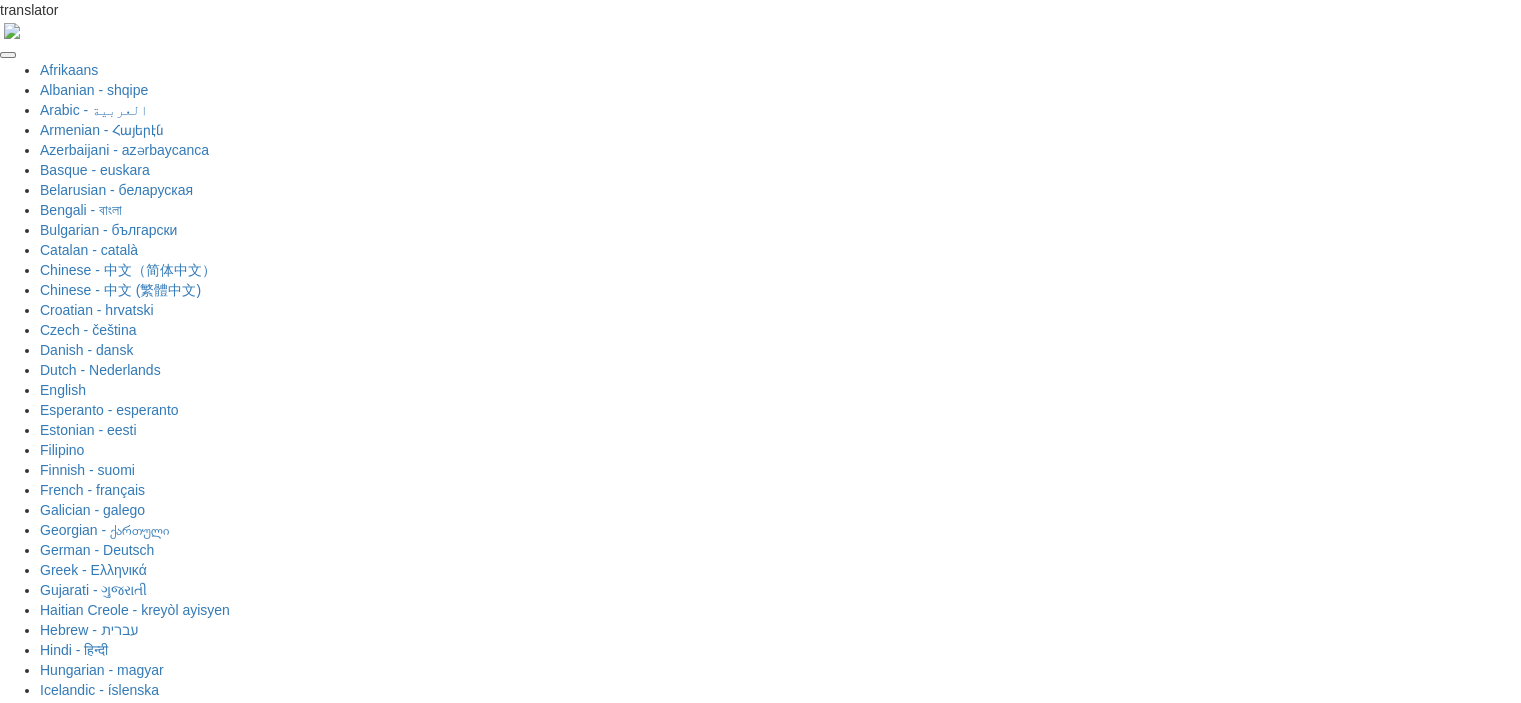 click at bounding box center (696, 1758) 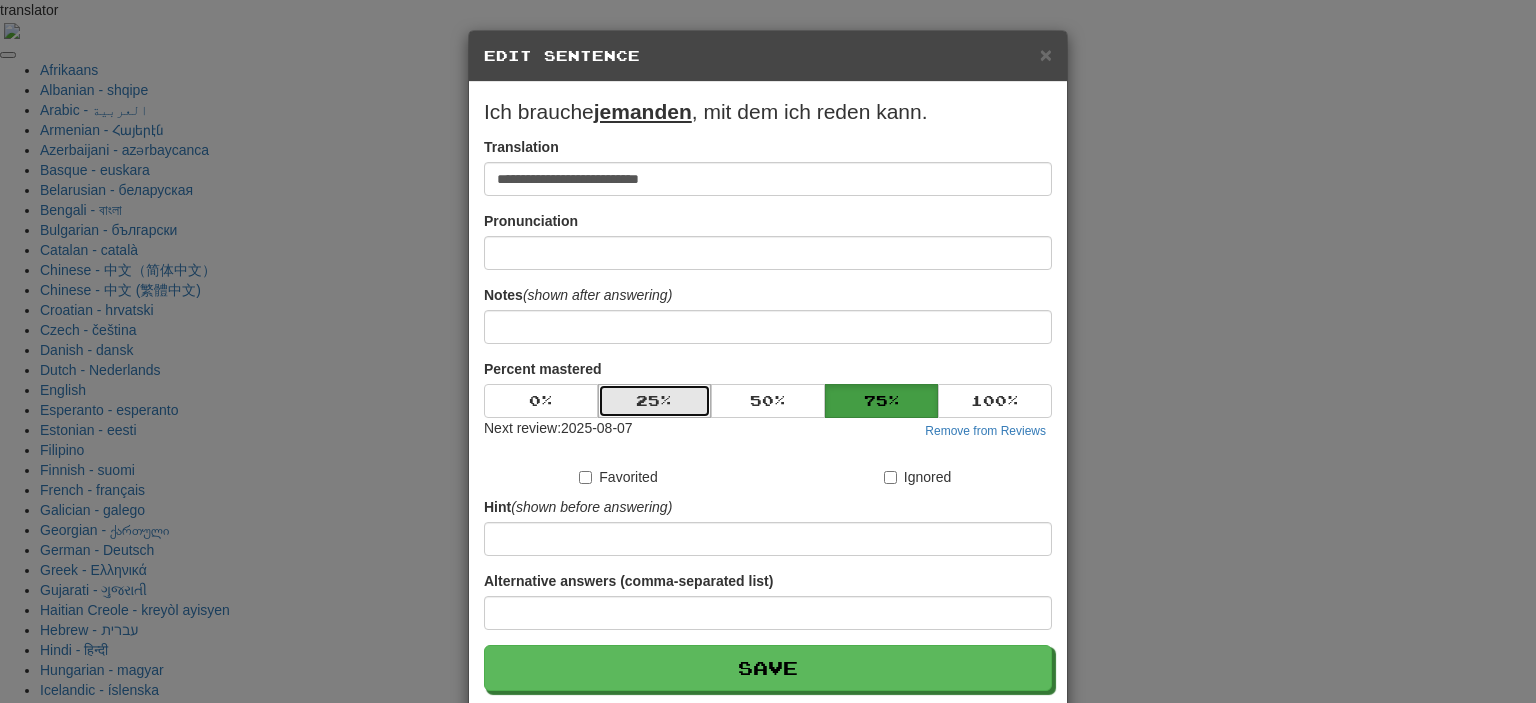 click on "25 %" at bounding box center [655, 401] 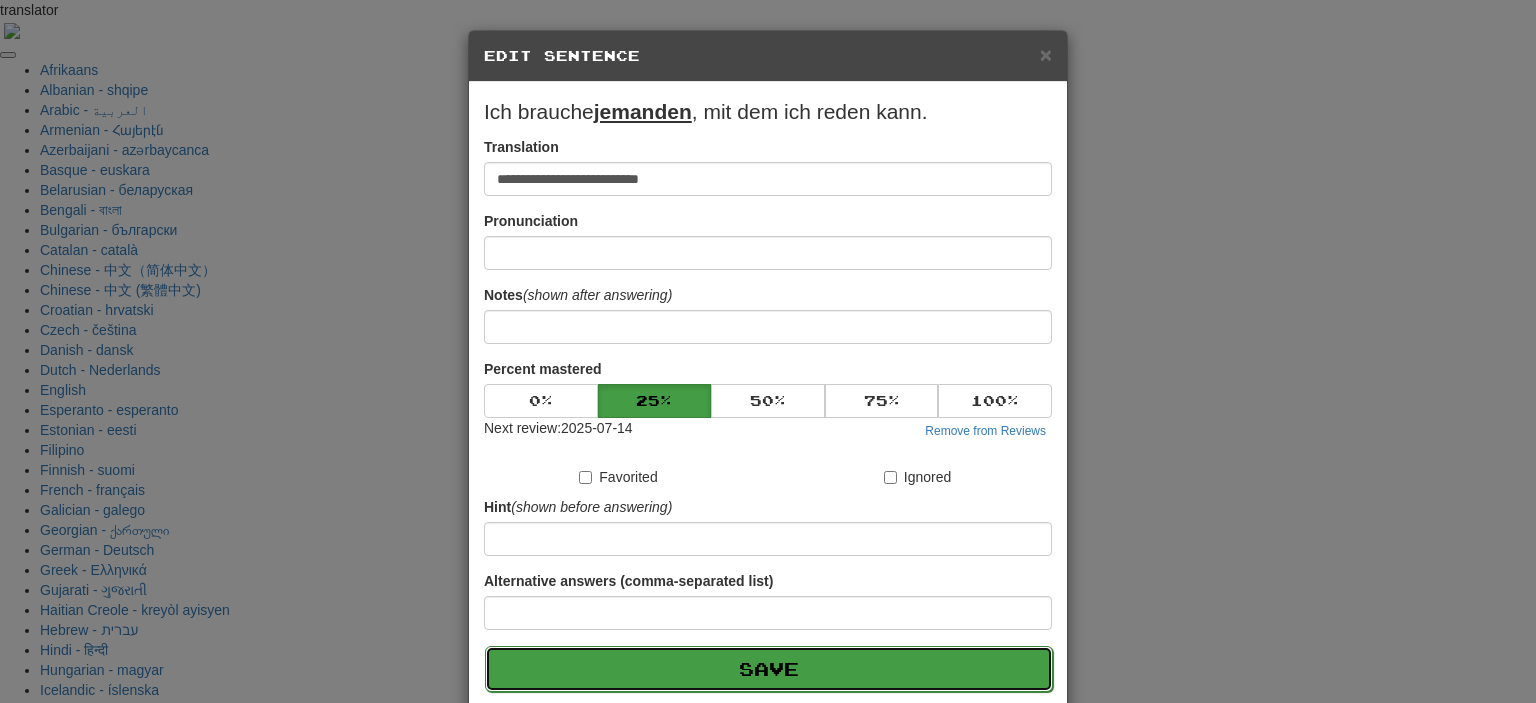 click on "Save" at bounding box center [769, 669] 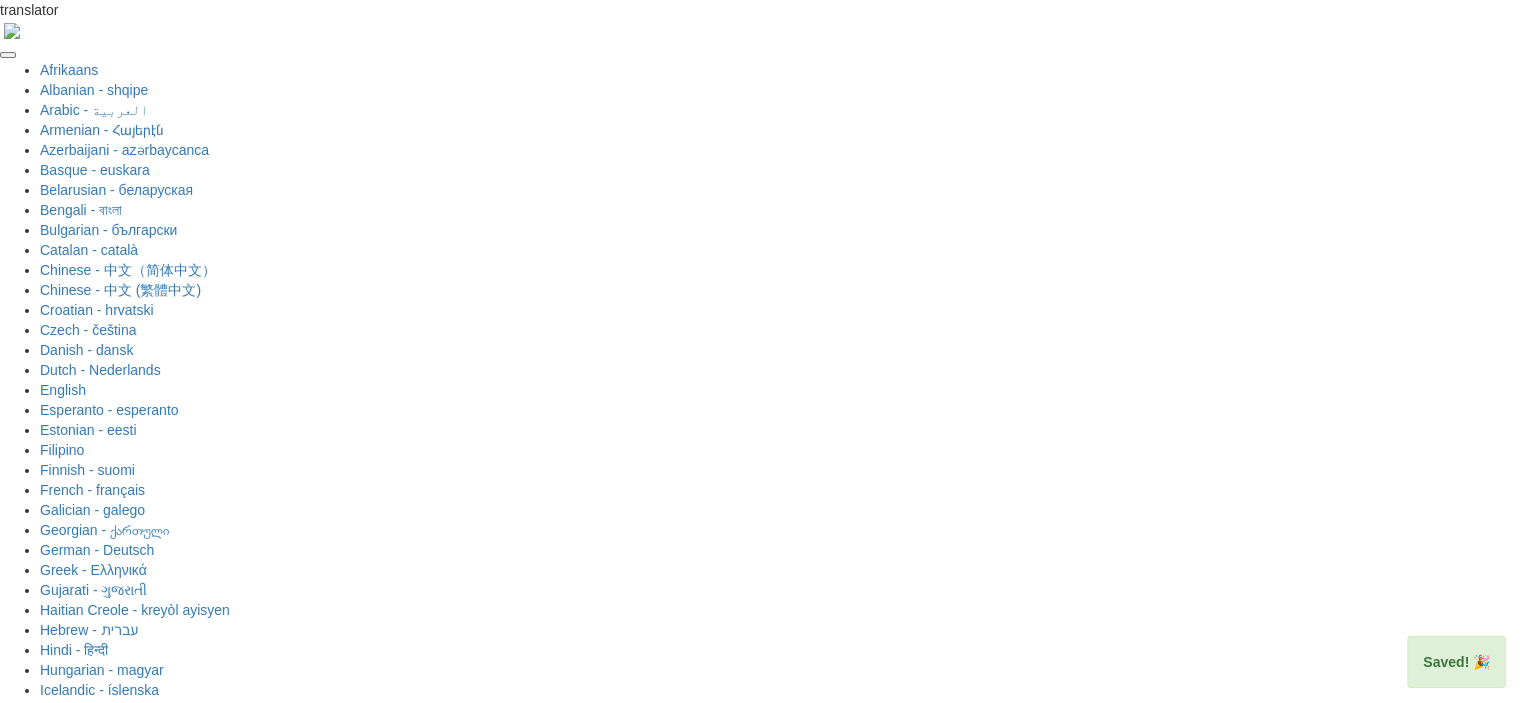 click on "Next" at bounding box center (822, 1909) 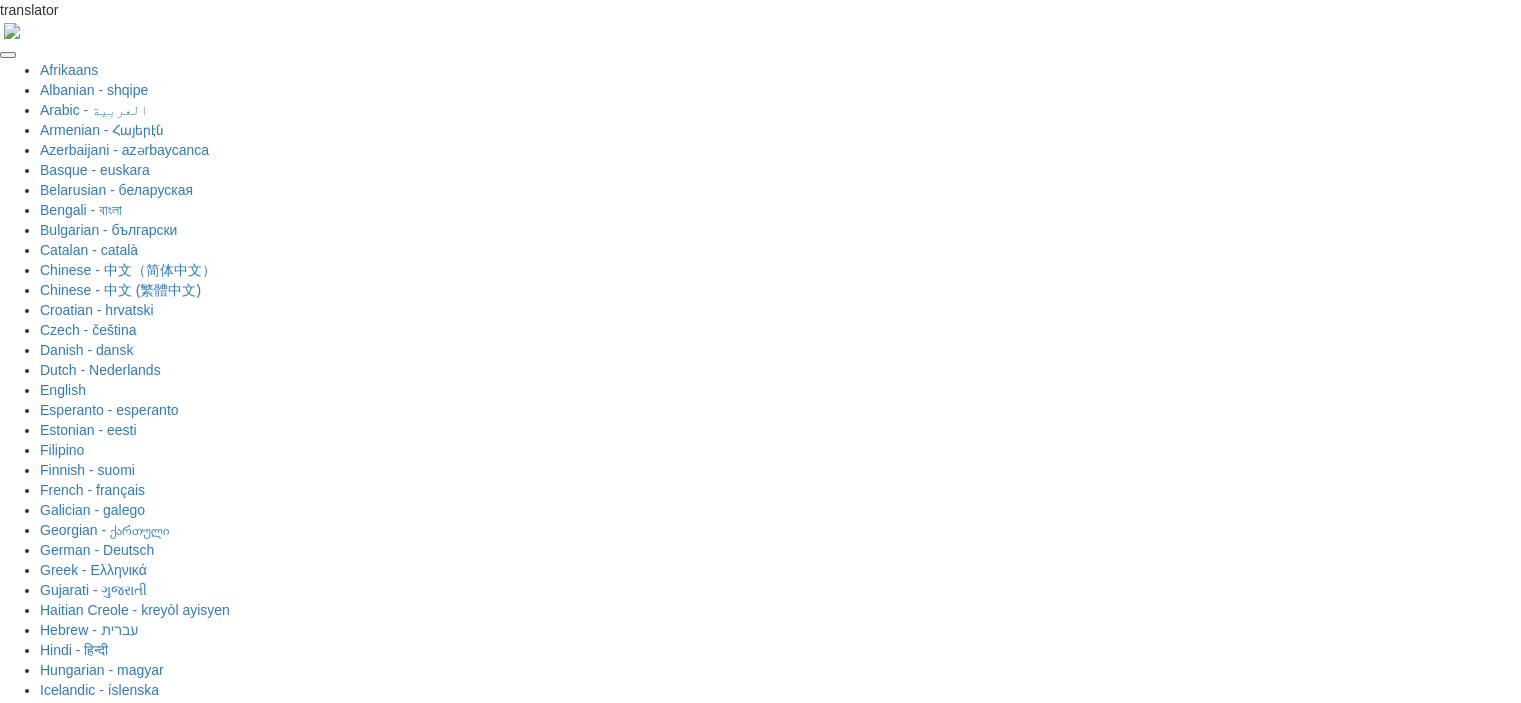 click at bounding box center (695, 1756) 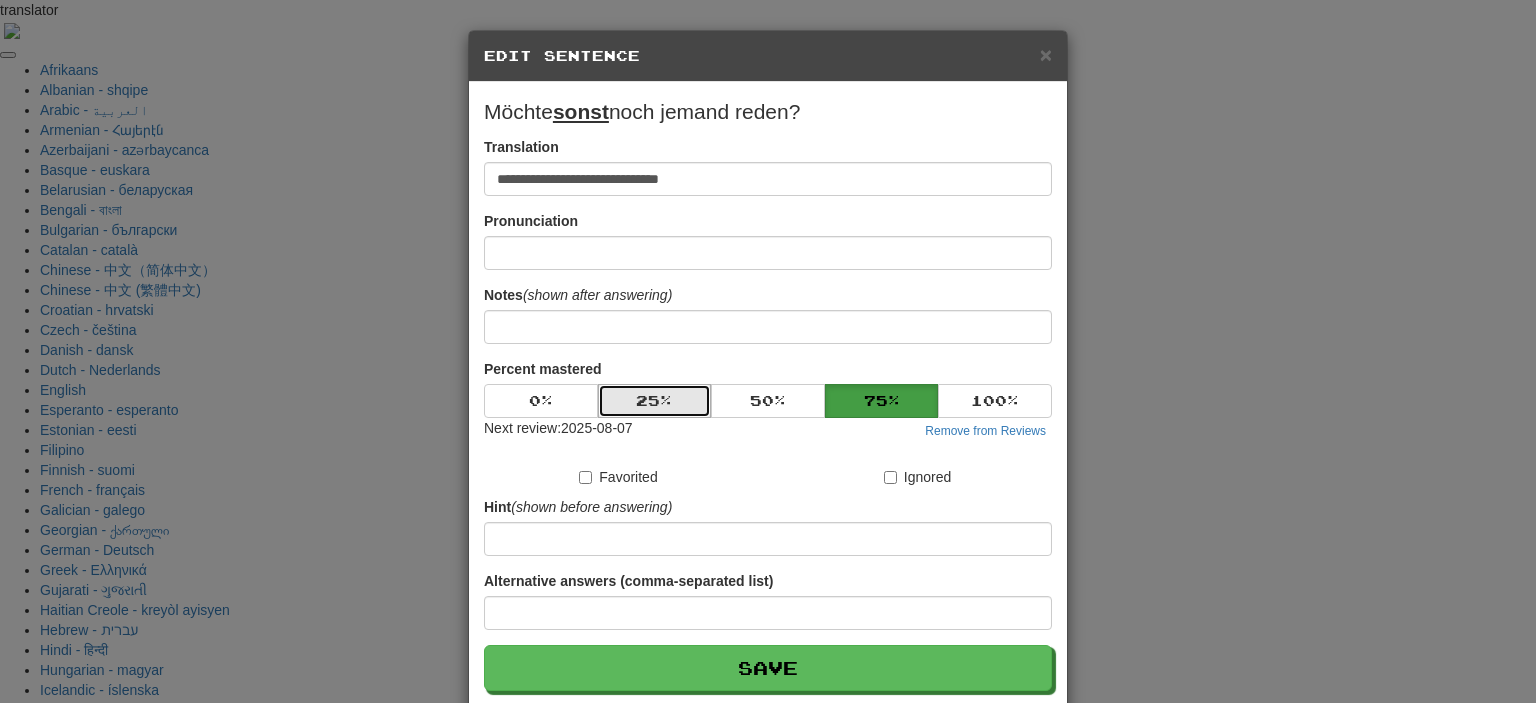 click on "25 %" at bounding box center [655, 401] 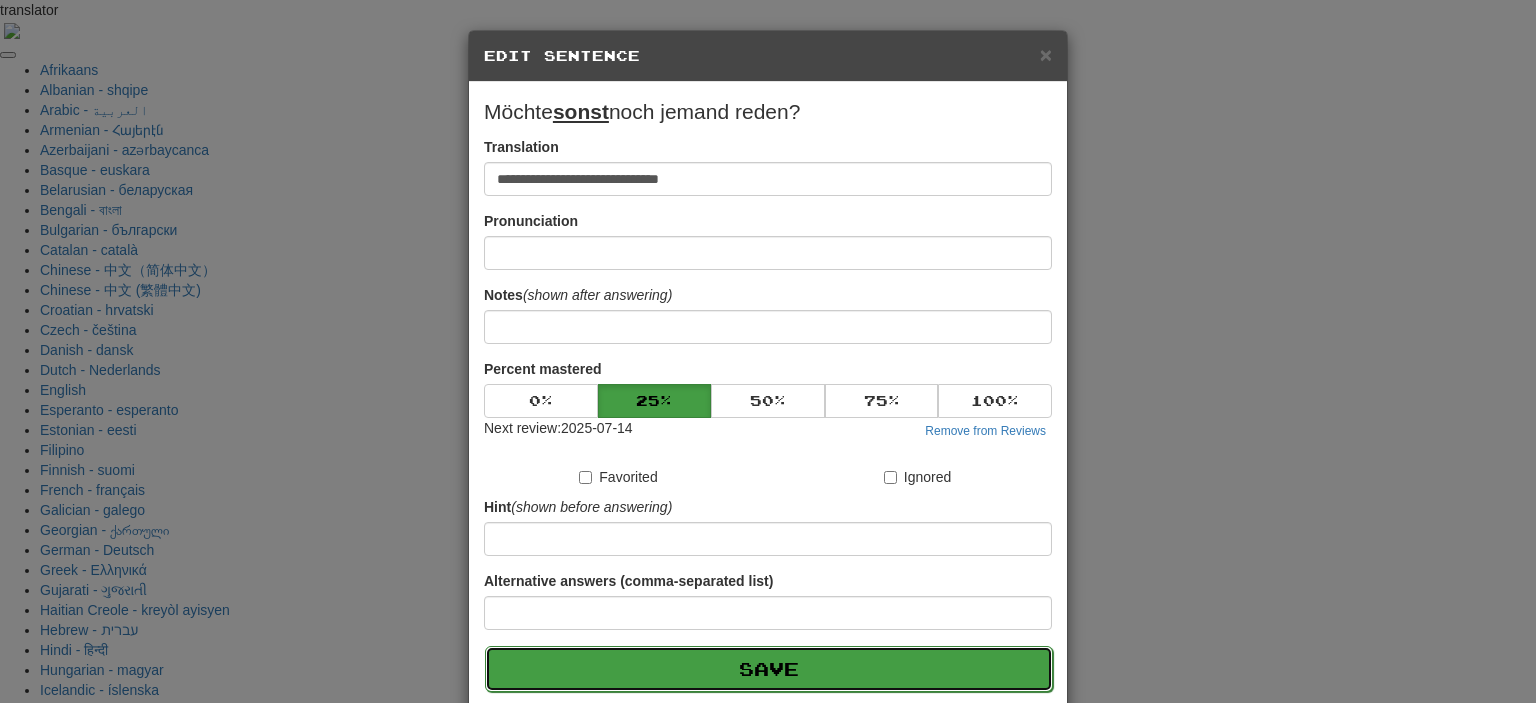 click on "Save" at bounding box center [769, 669] 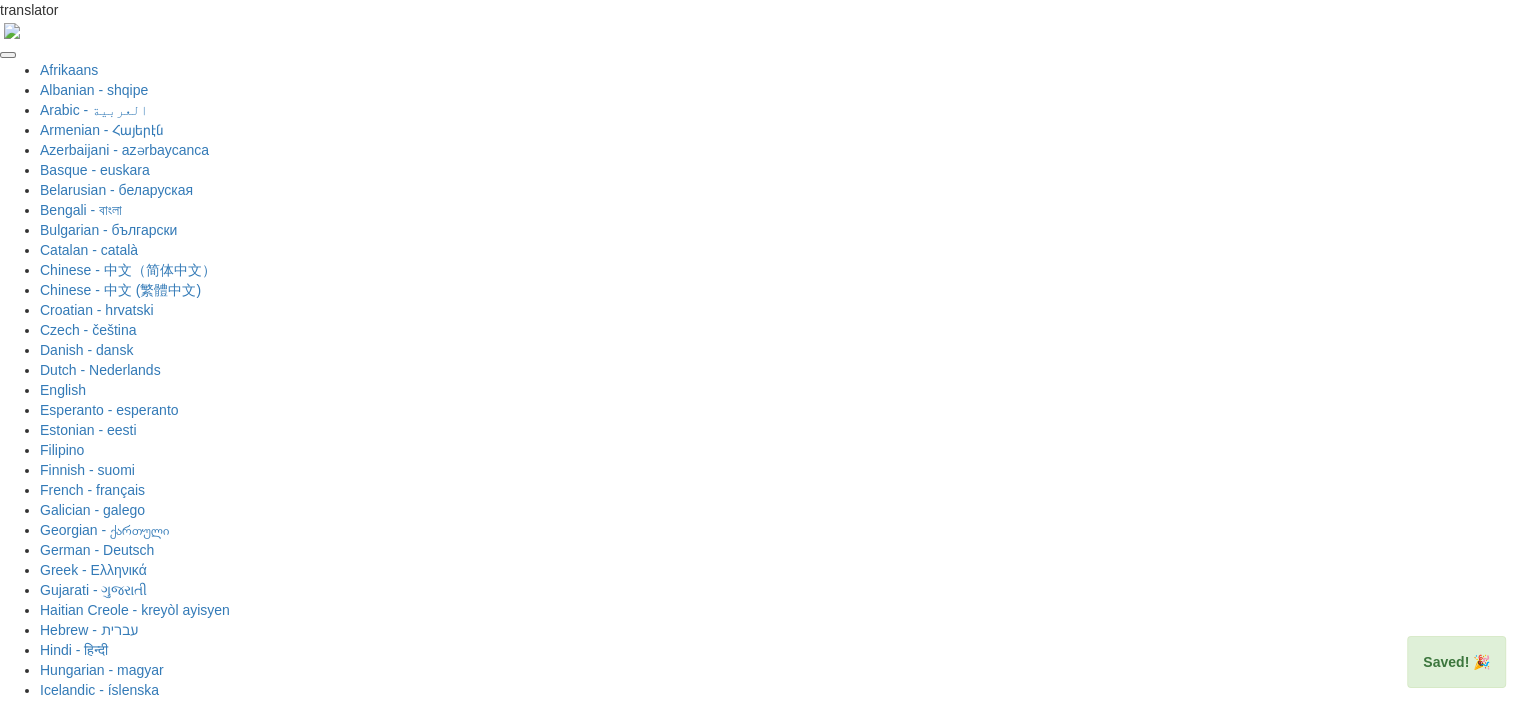 click on "Next" at bounding box center (822, 1909) 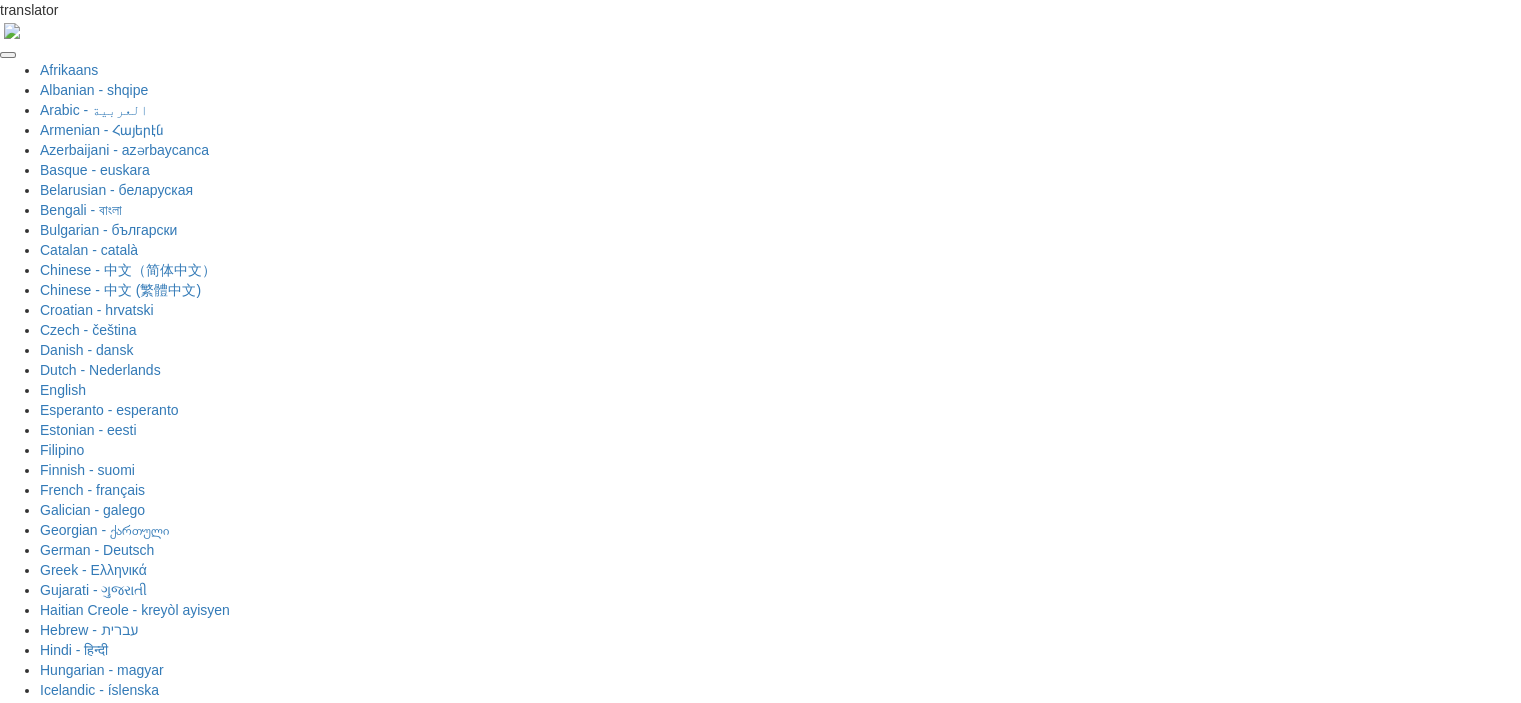 click at bounding box center (825, 1756) 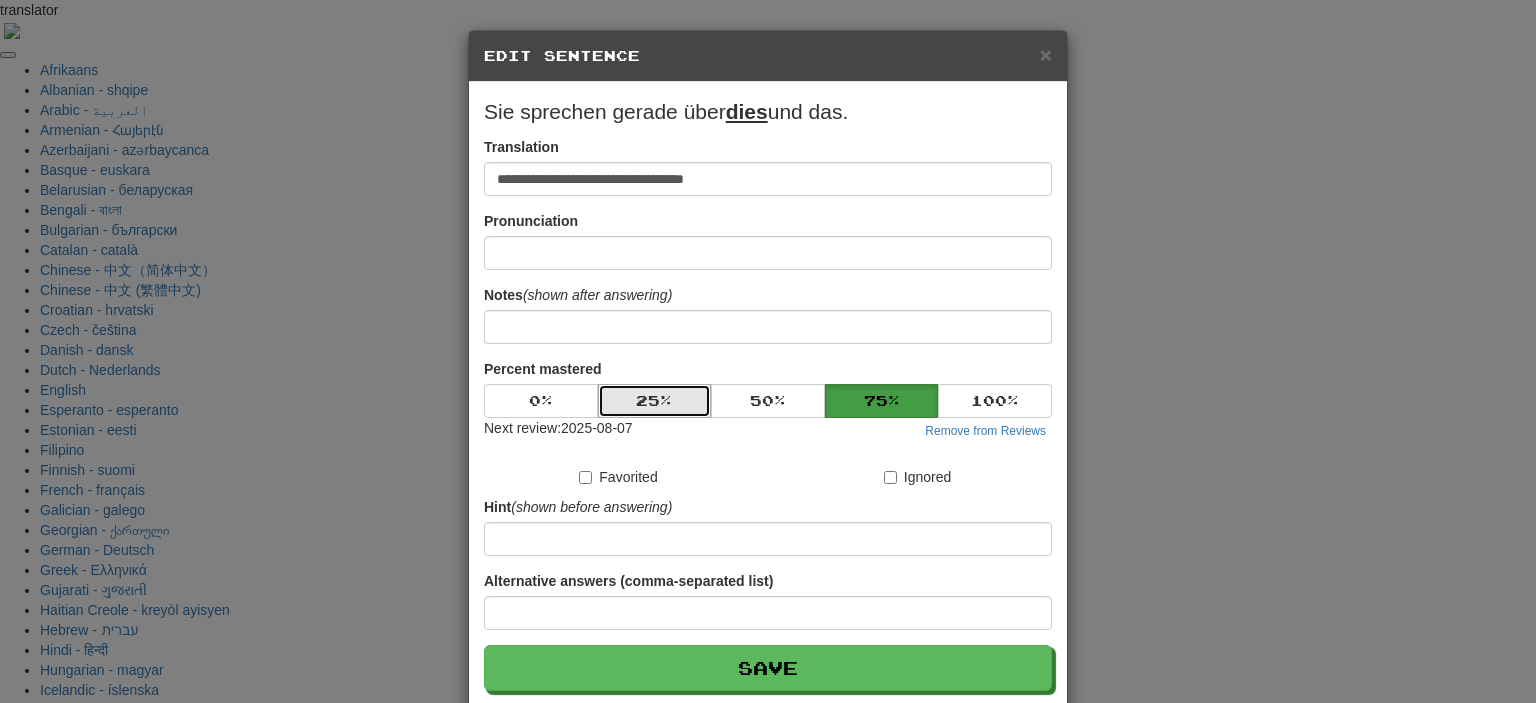 click on "25 %" at bounding box center (655, 401) 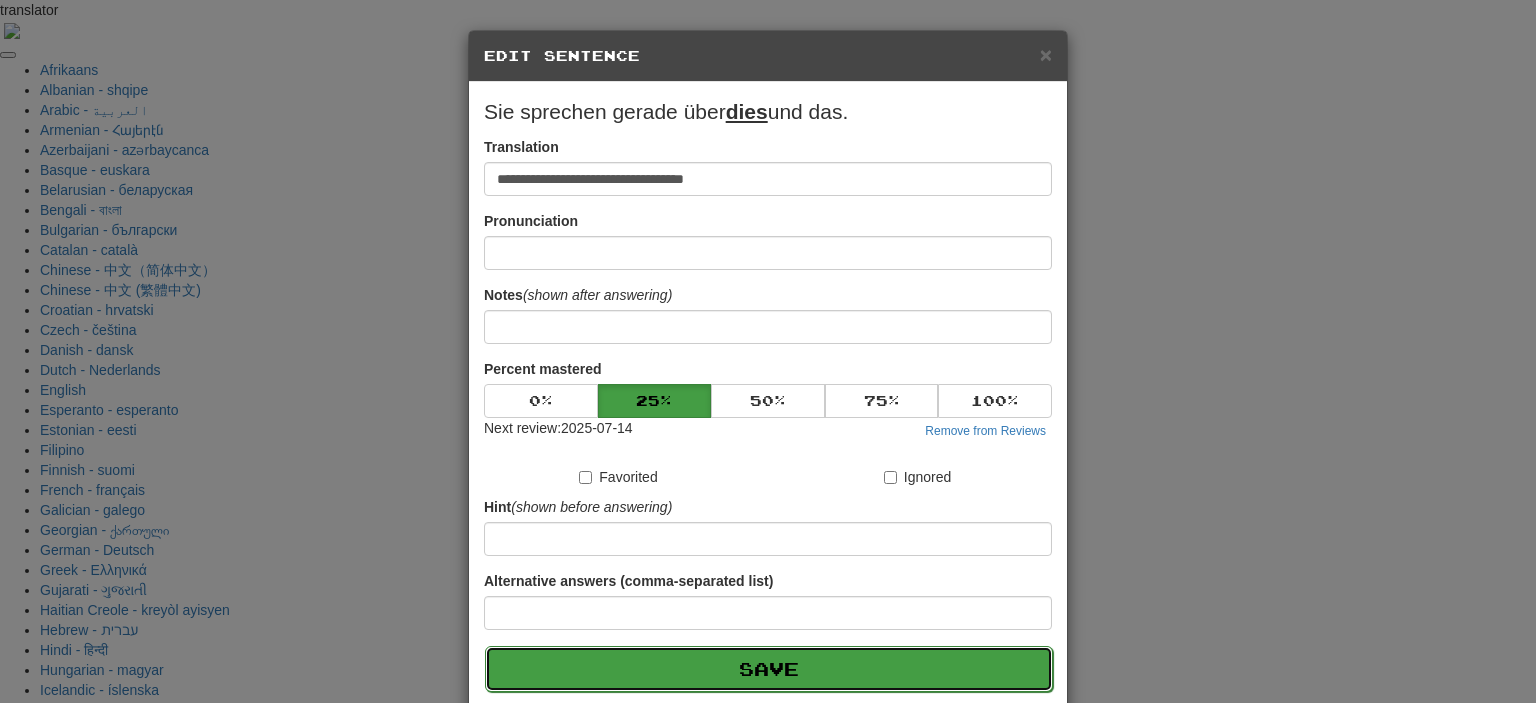 click on "Save" at bounding box center [769, 669] 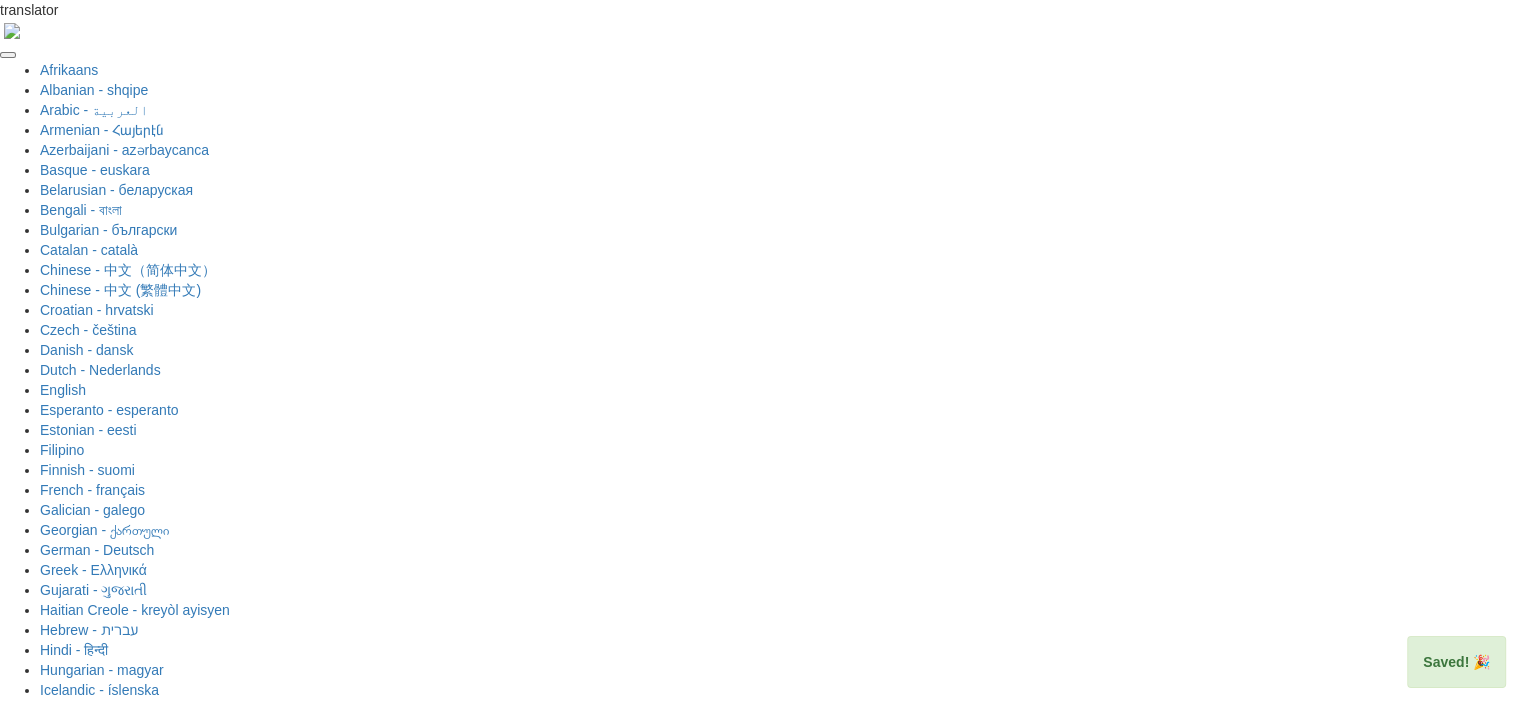 click on "Next" at bounding box center (821, 1908) 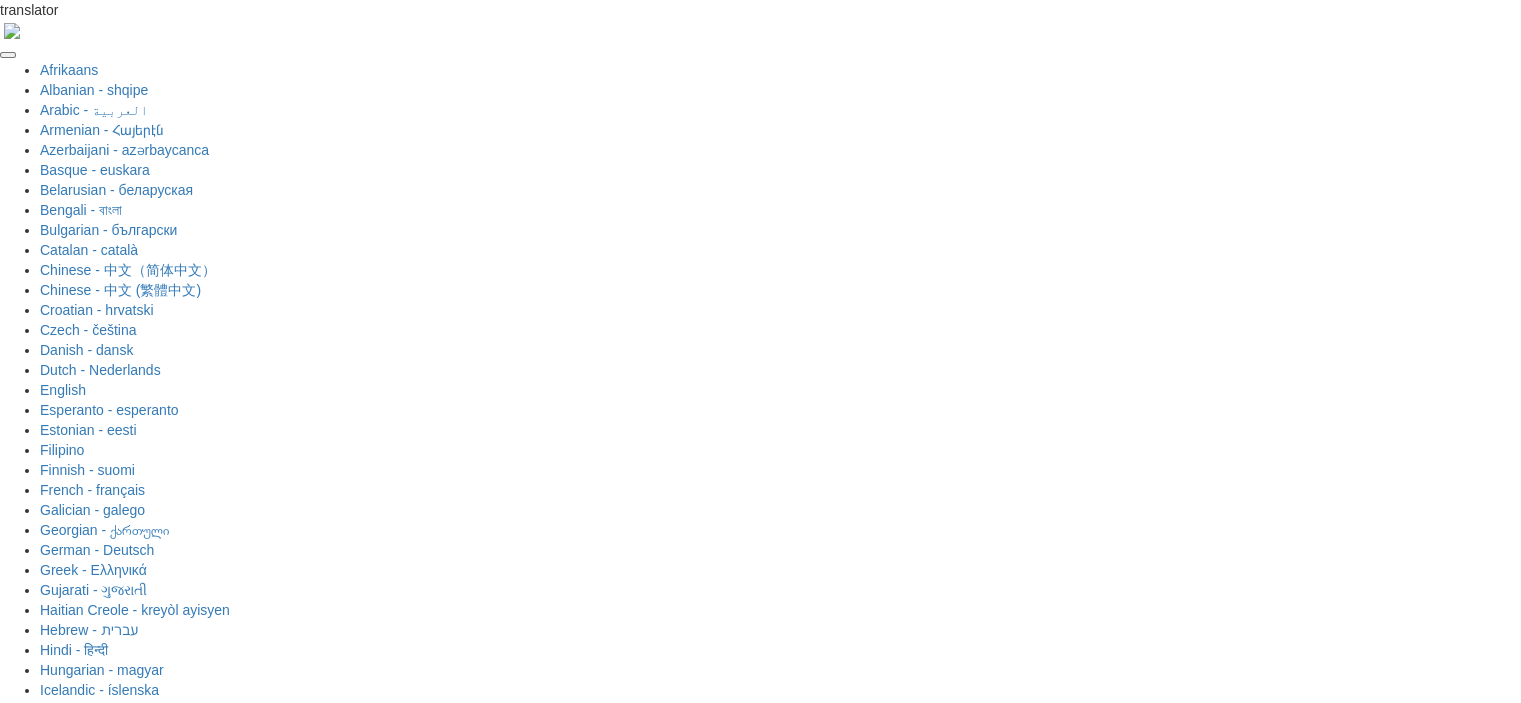 click at bounding box center [825, 1756] 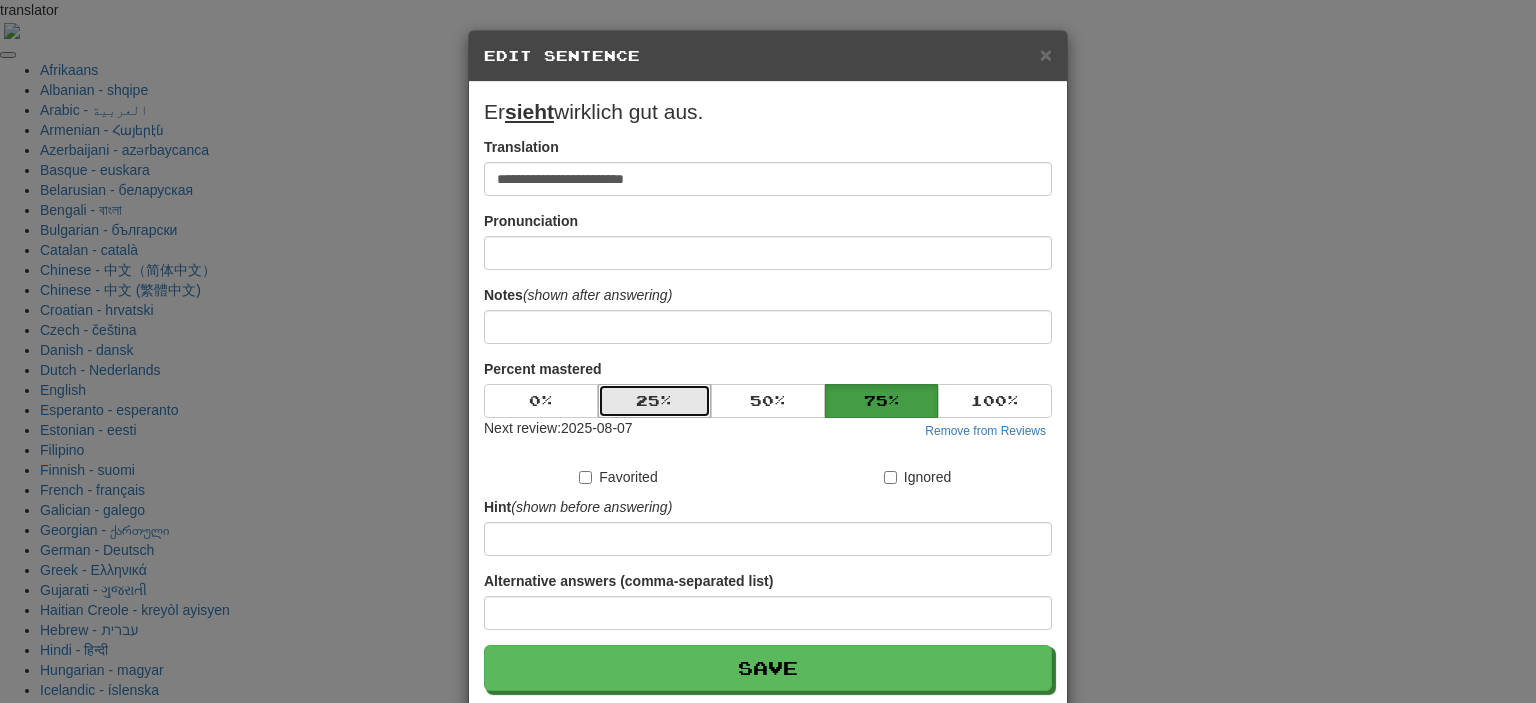 click on "25 %" at bounding box center [655, 401] 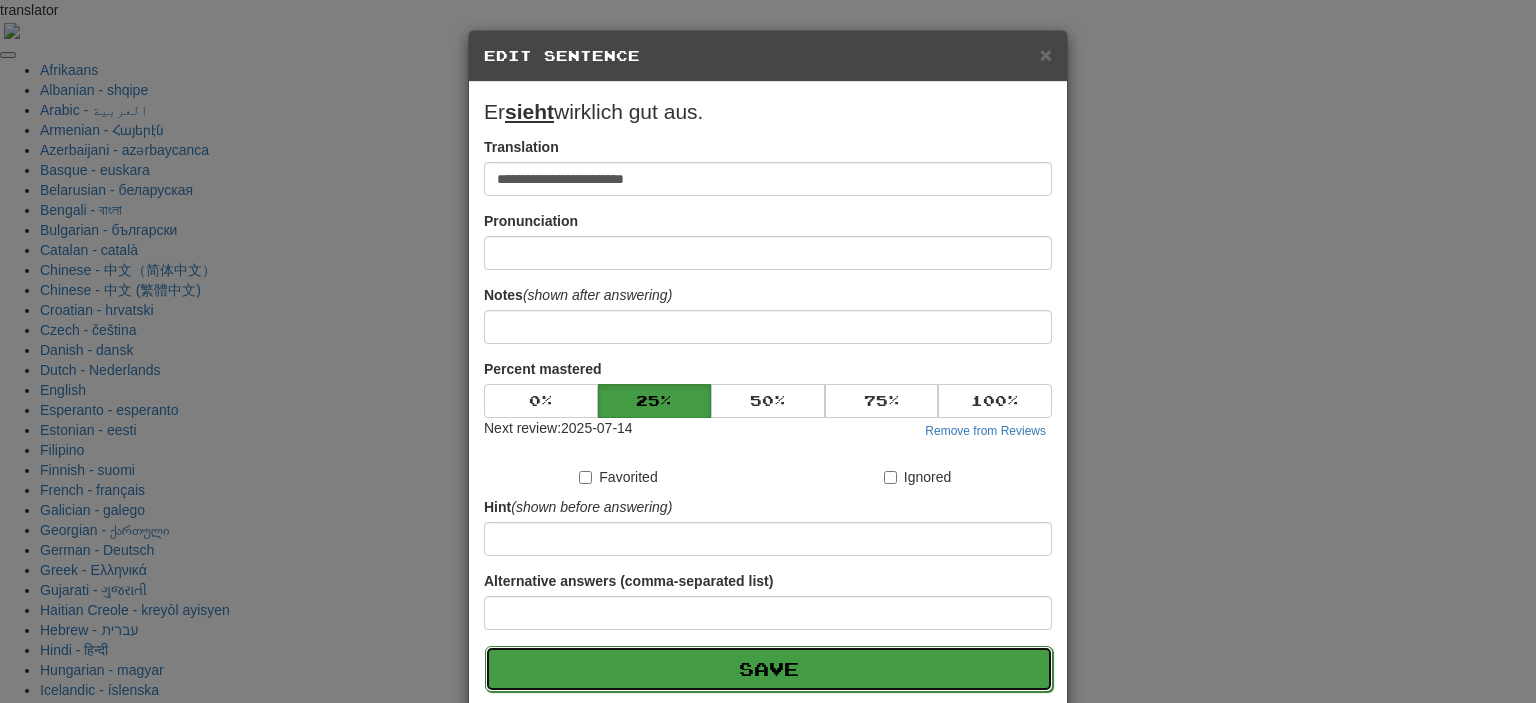 click on "Save" at bounding box center (769, 669) 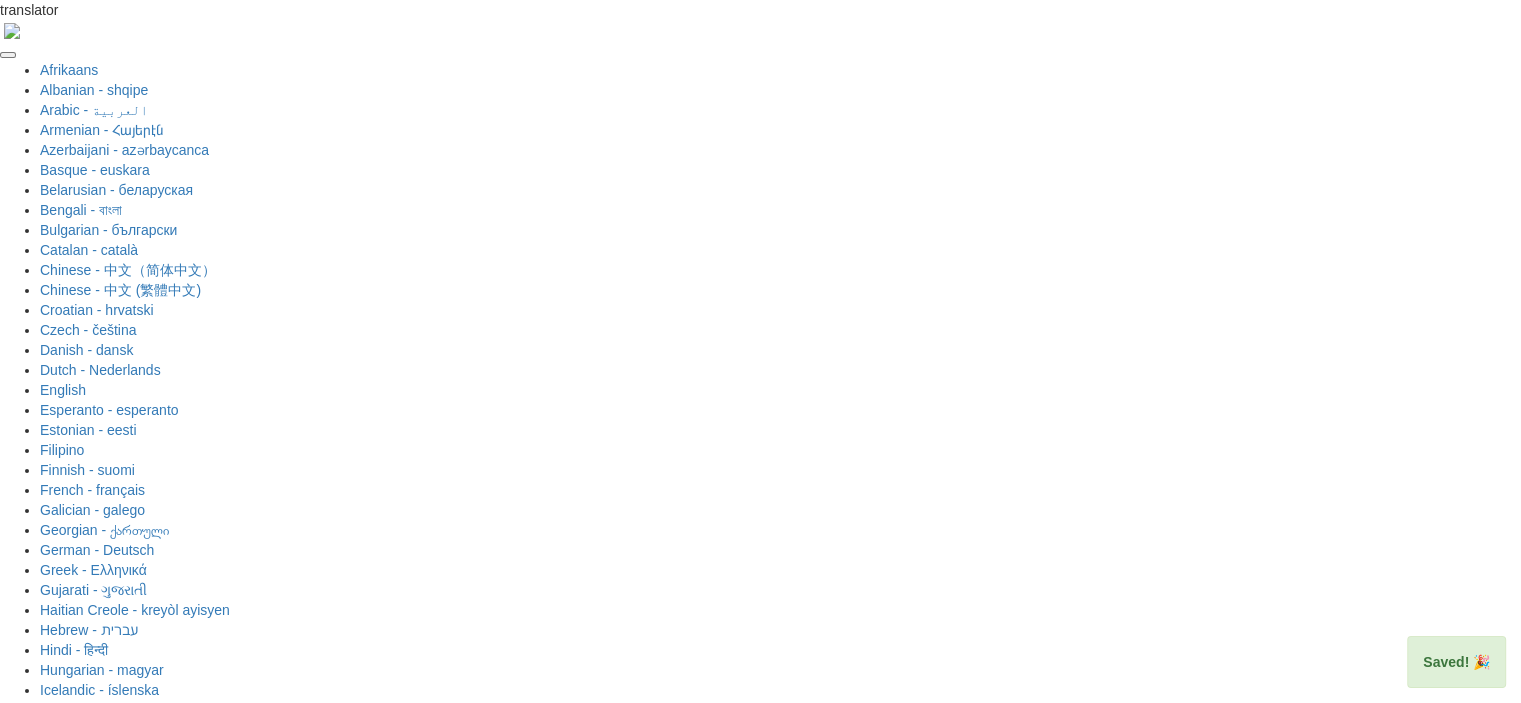 click on "Next" at bounding box center [822, 1909] 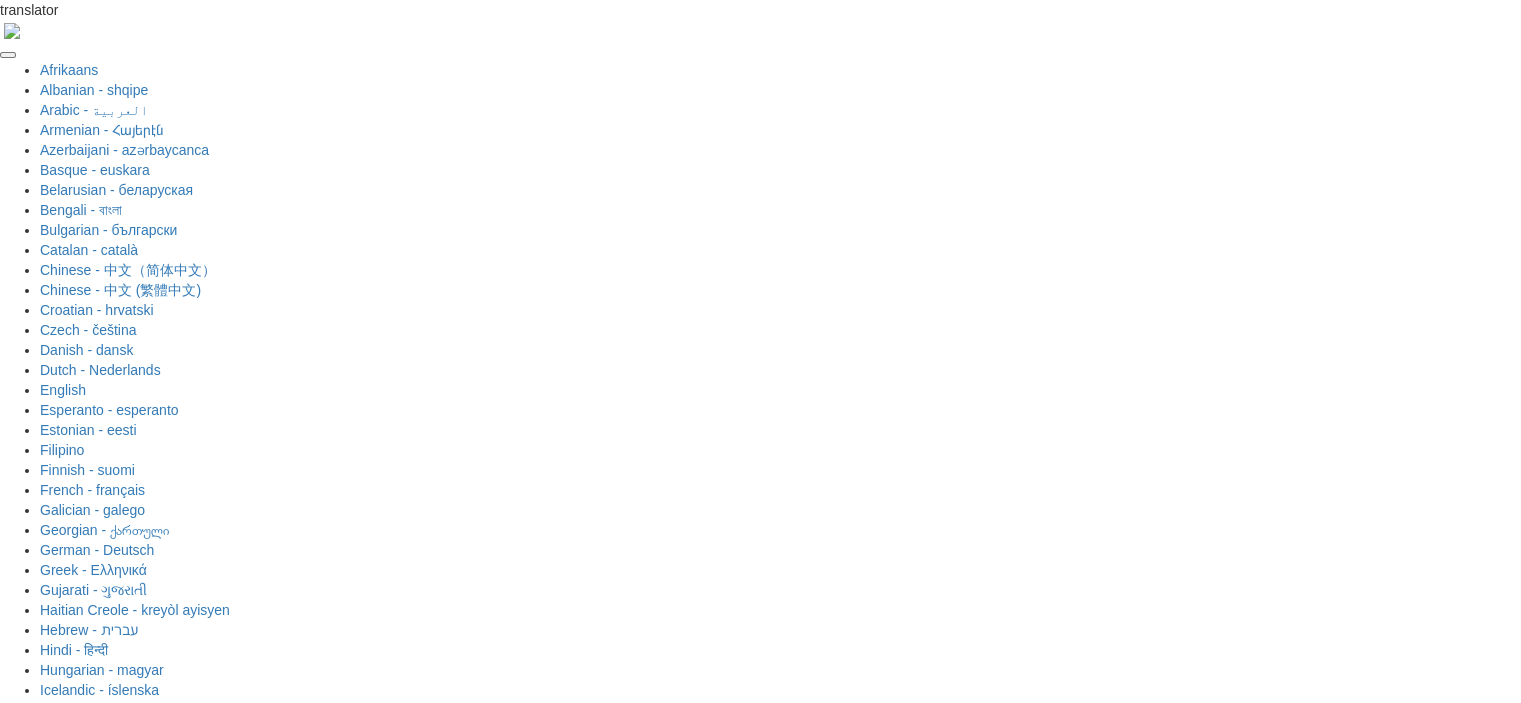 click at bounding box center [695, 1756] 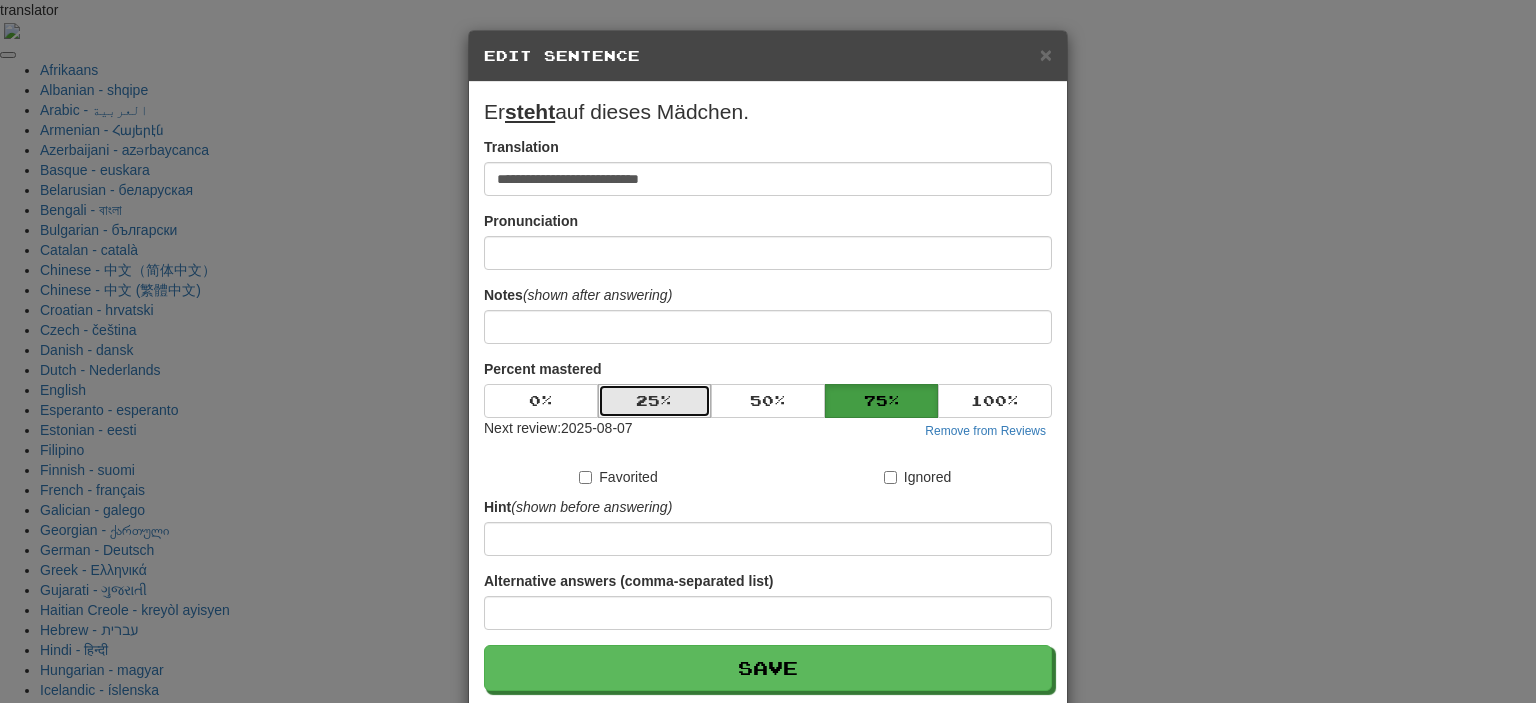 click on "25 %" at bounding box center [655, 401] 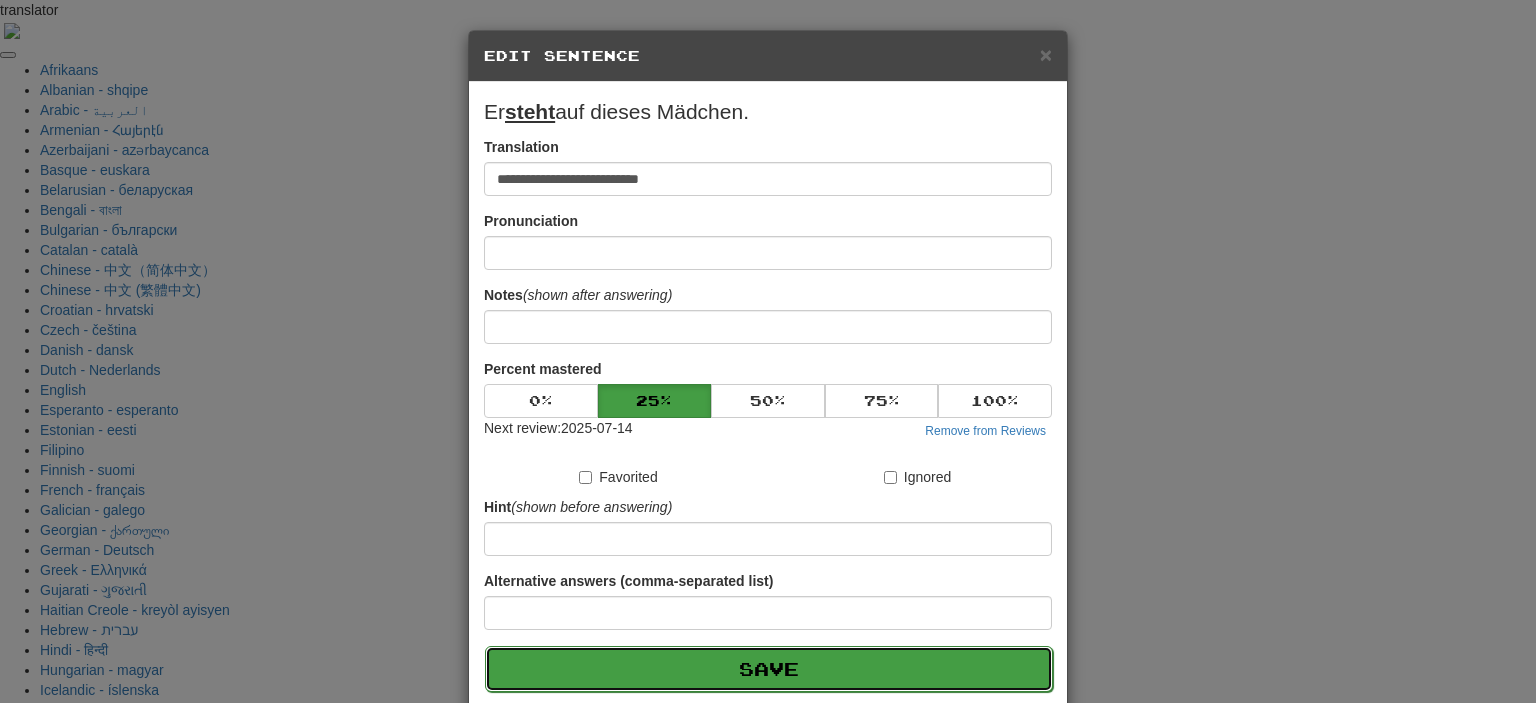 click on "Save" at bounding box center (769, 669) 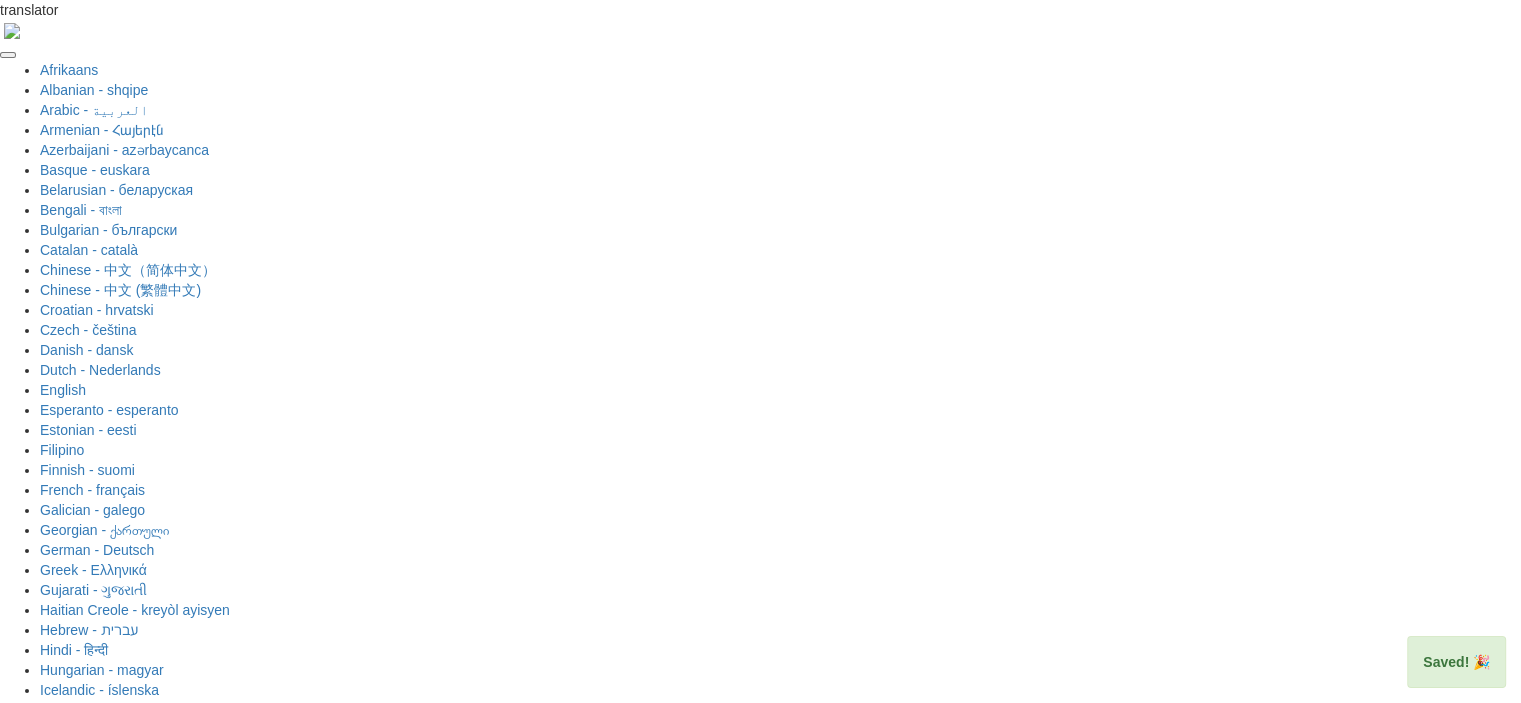 click on "Next" at bounding box center (822, 1909) 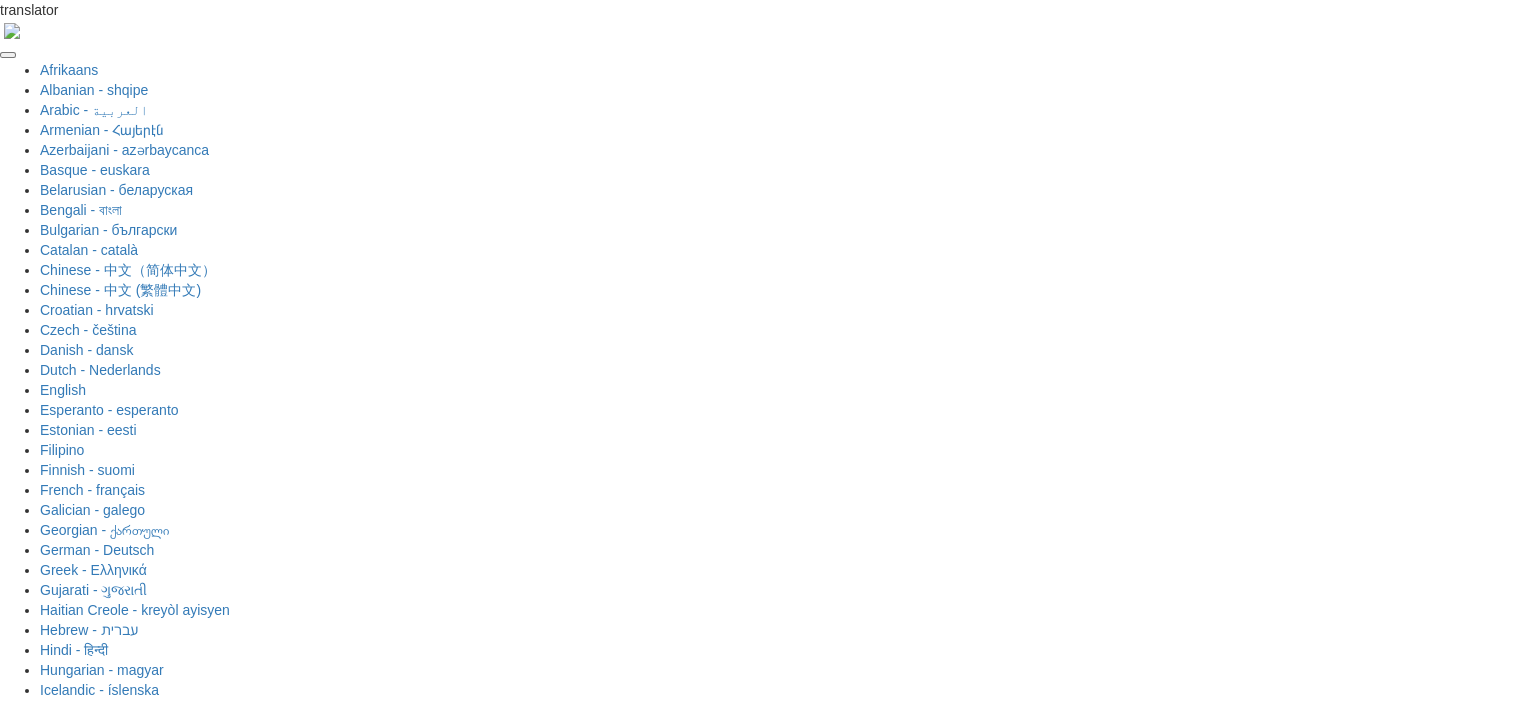 click at bounding box center [826, 1758] 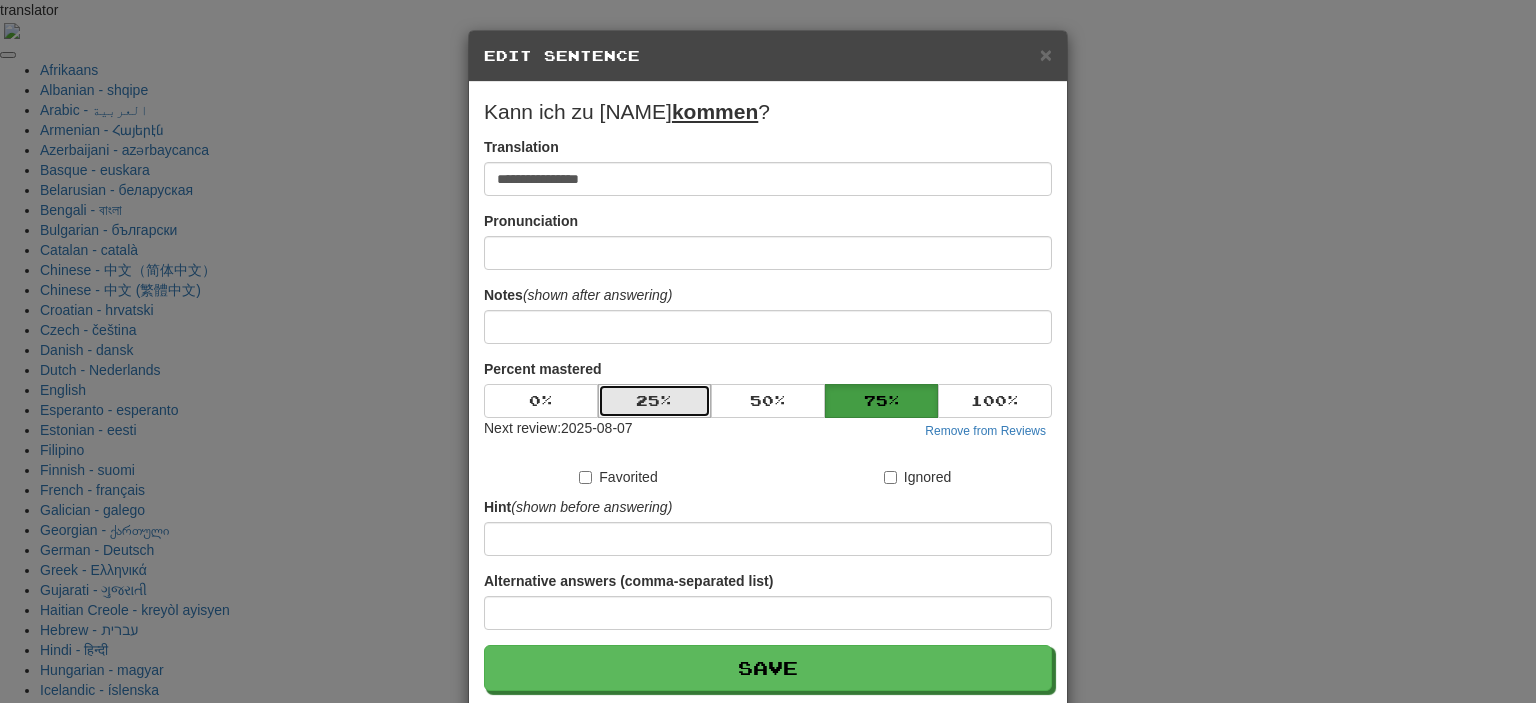 click on "25 %" at bounding box center [655, 401] 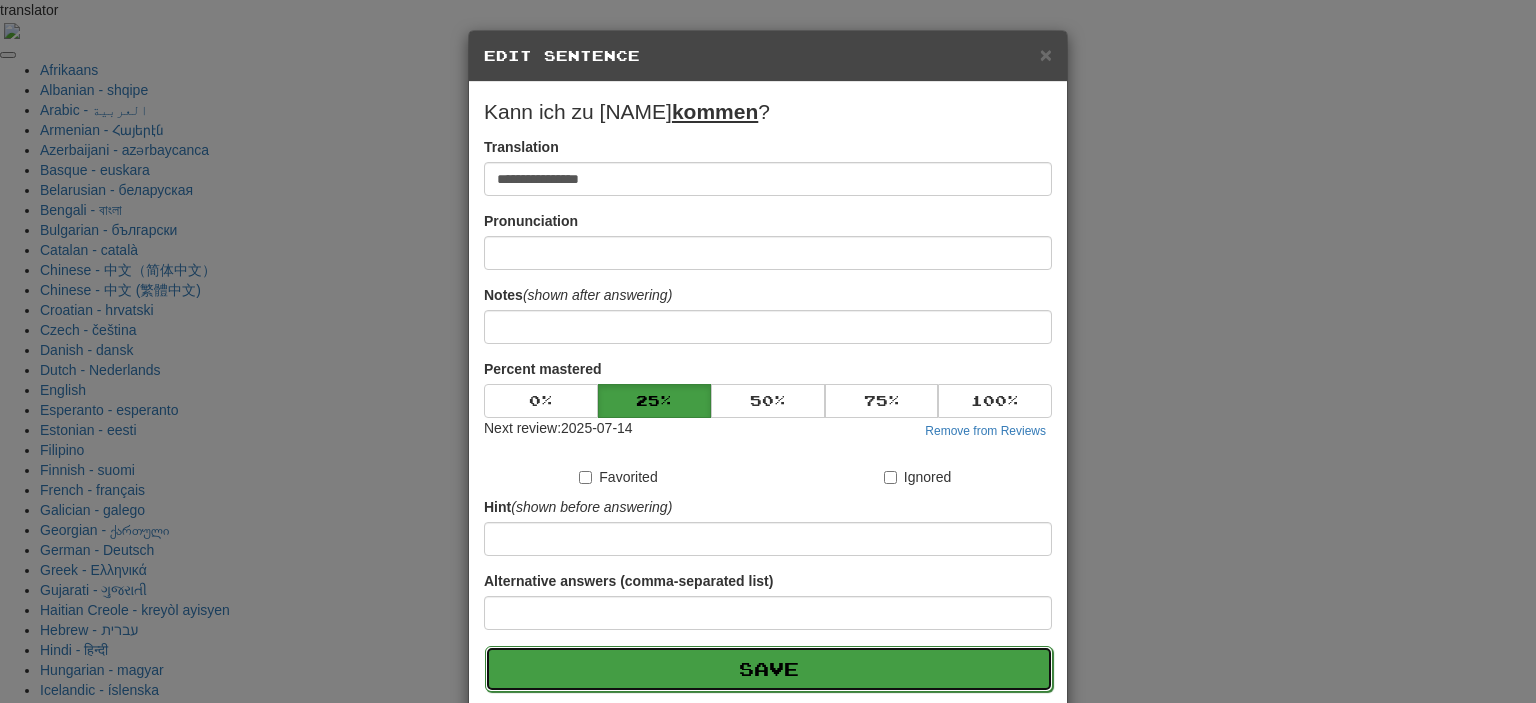 click on "Save" at bounding box center (769, 669) 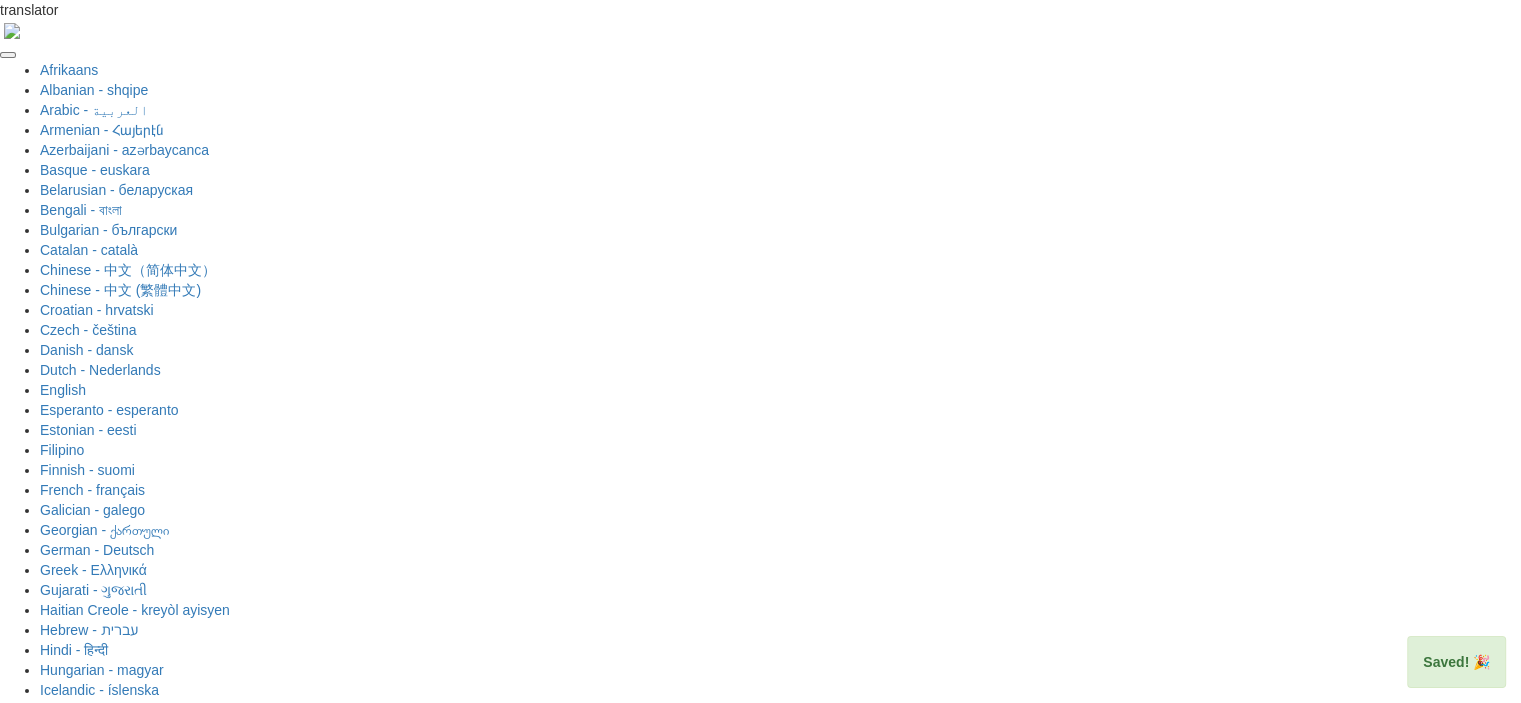 click on "Next" at bounding box center [822, 1909] 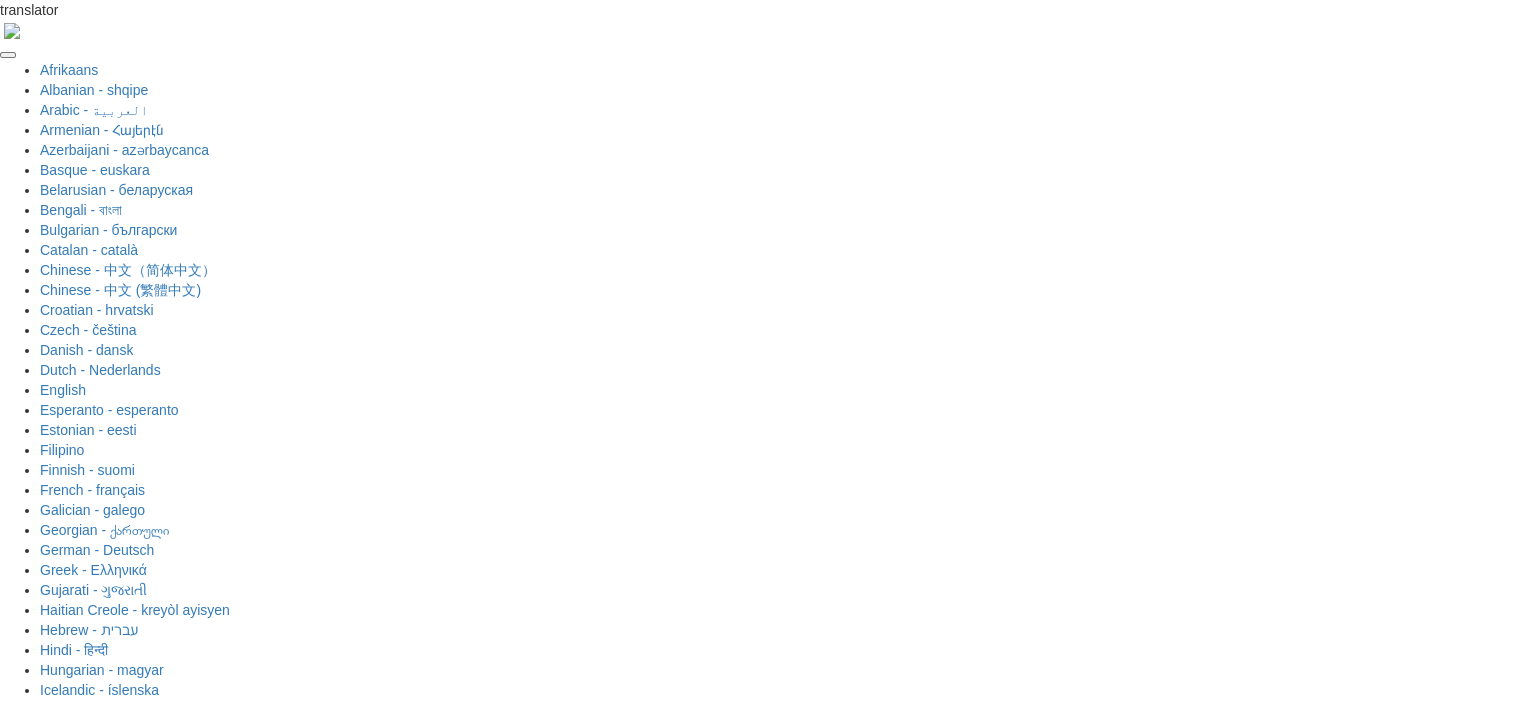 click at bounding box center (825, 1756) 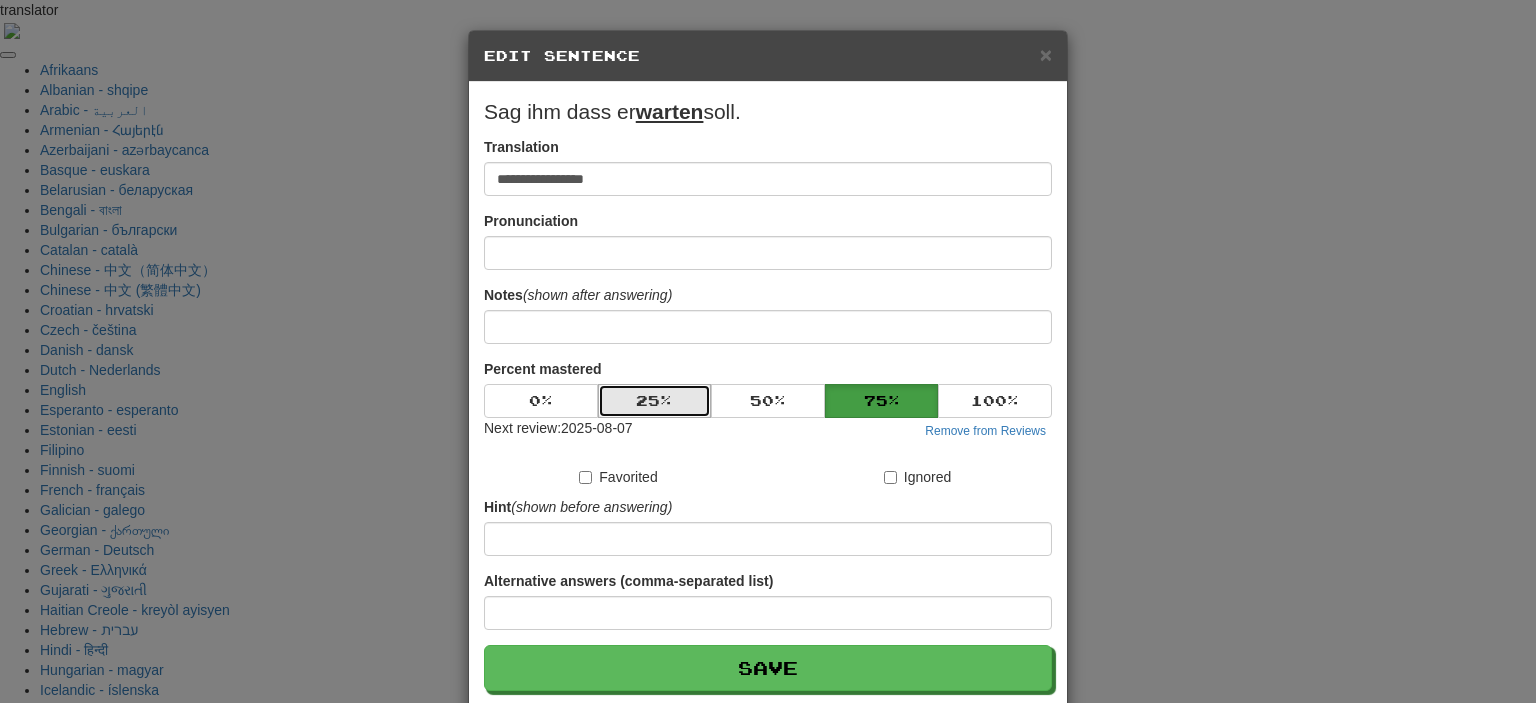 click on "25 %" at bounding box center (655, 401) 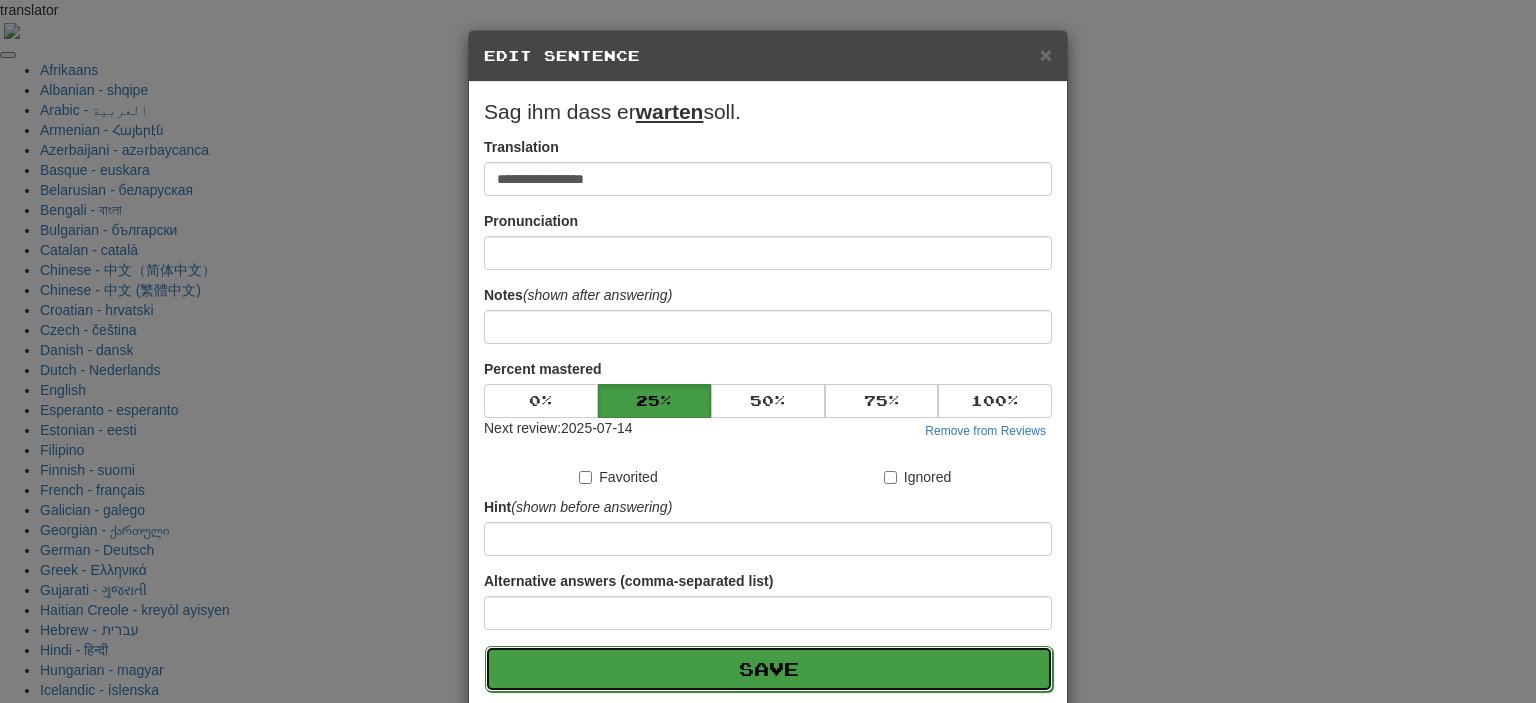 click on "Save" at bounding box center [769, 669] 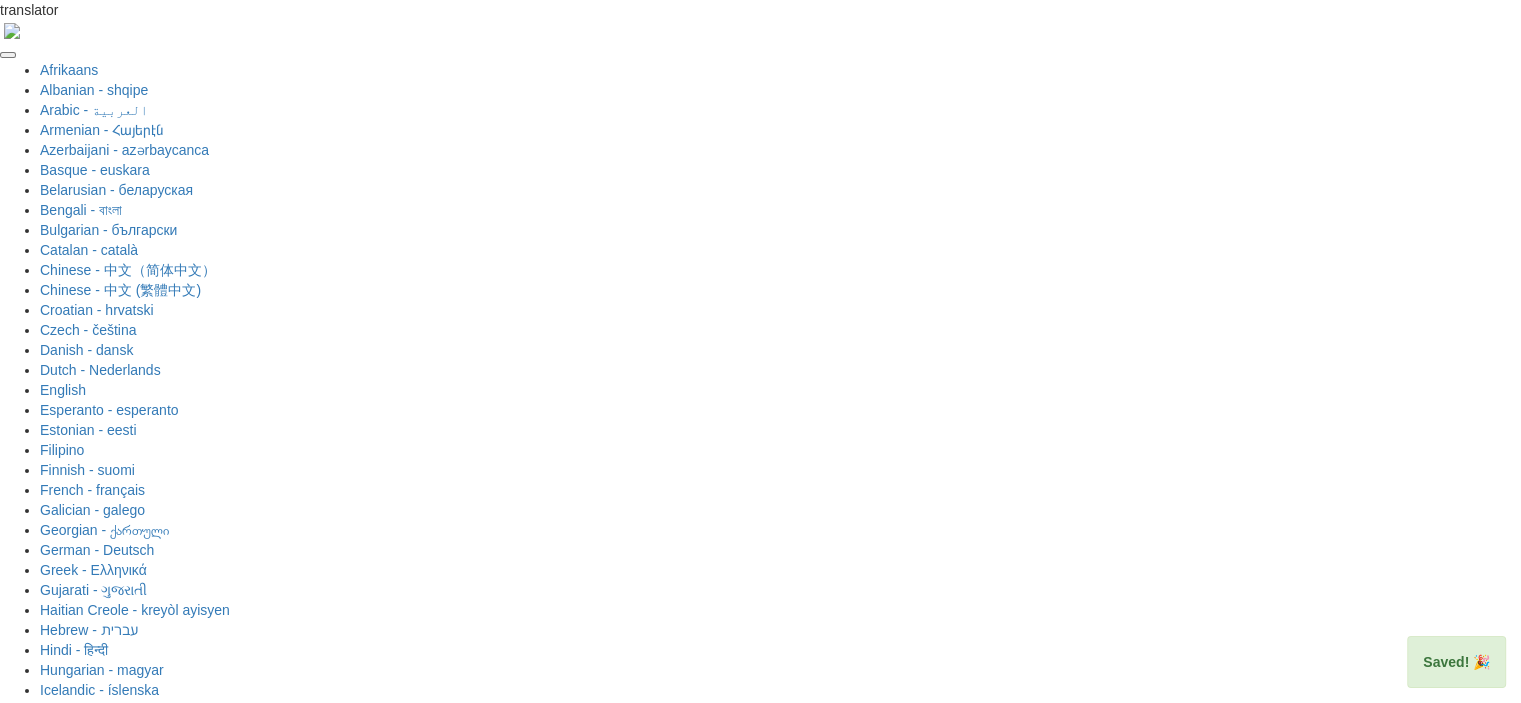click on "Next" at bounding box center (822, 1909) 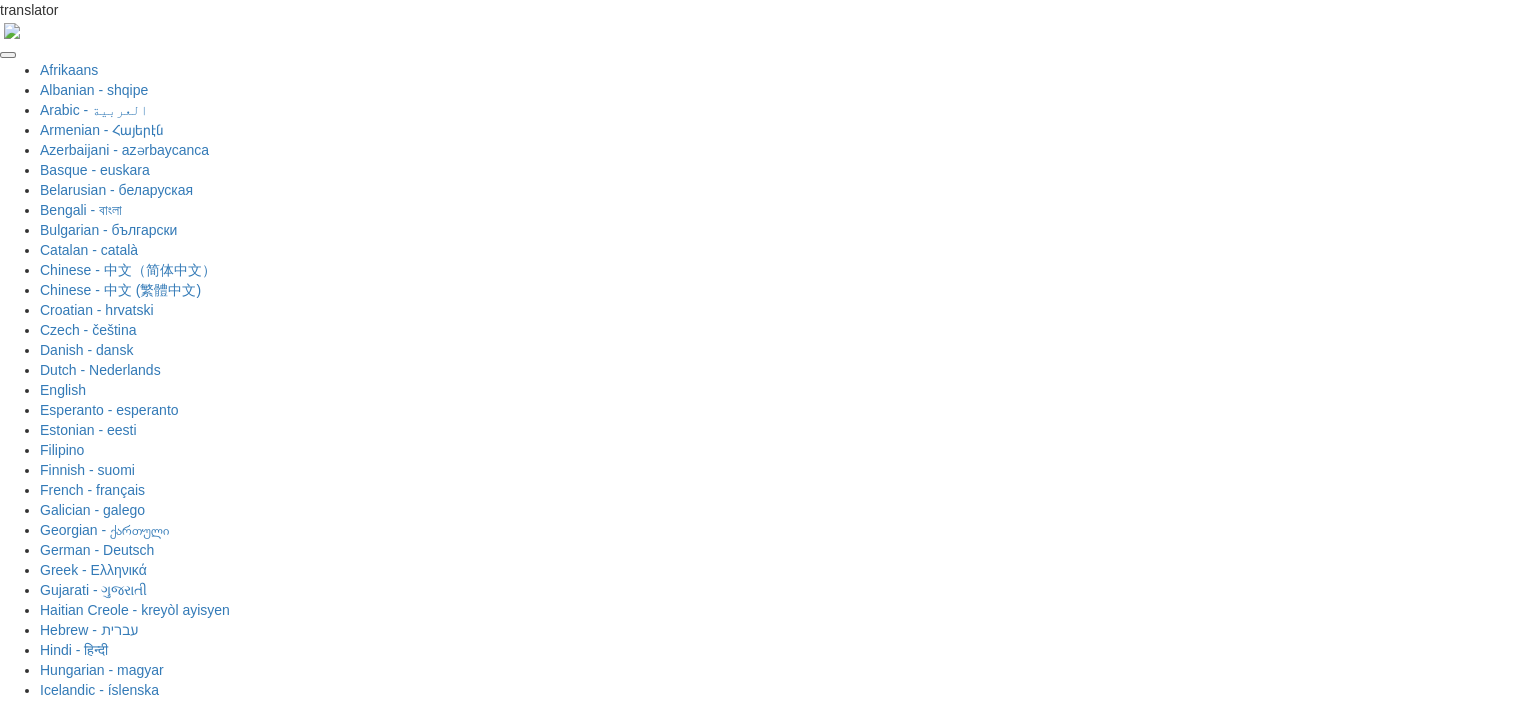 click at bounding box center (826, 1758) 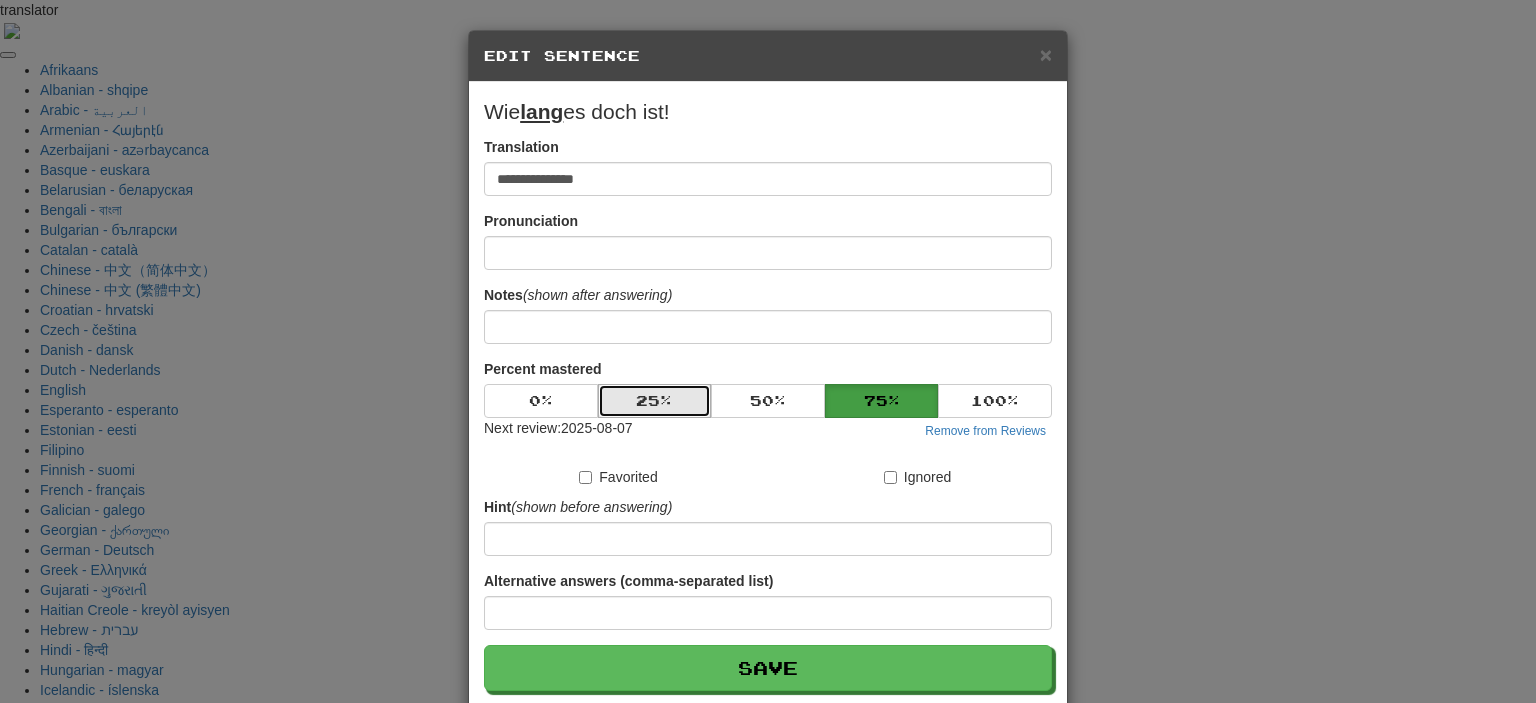 click on "25 %" at bounding box center (655, 401) 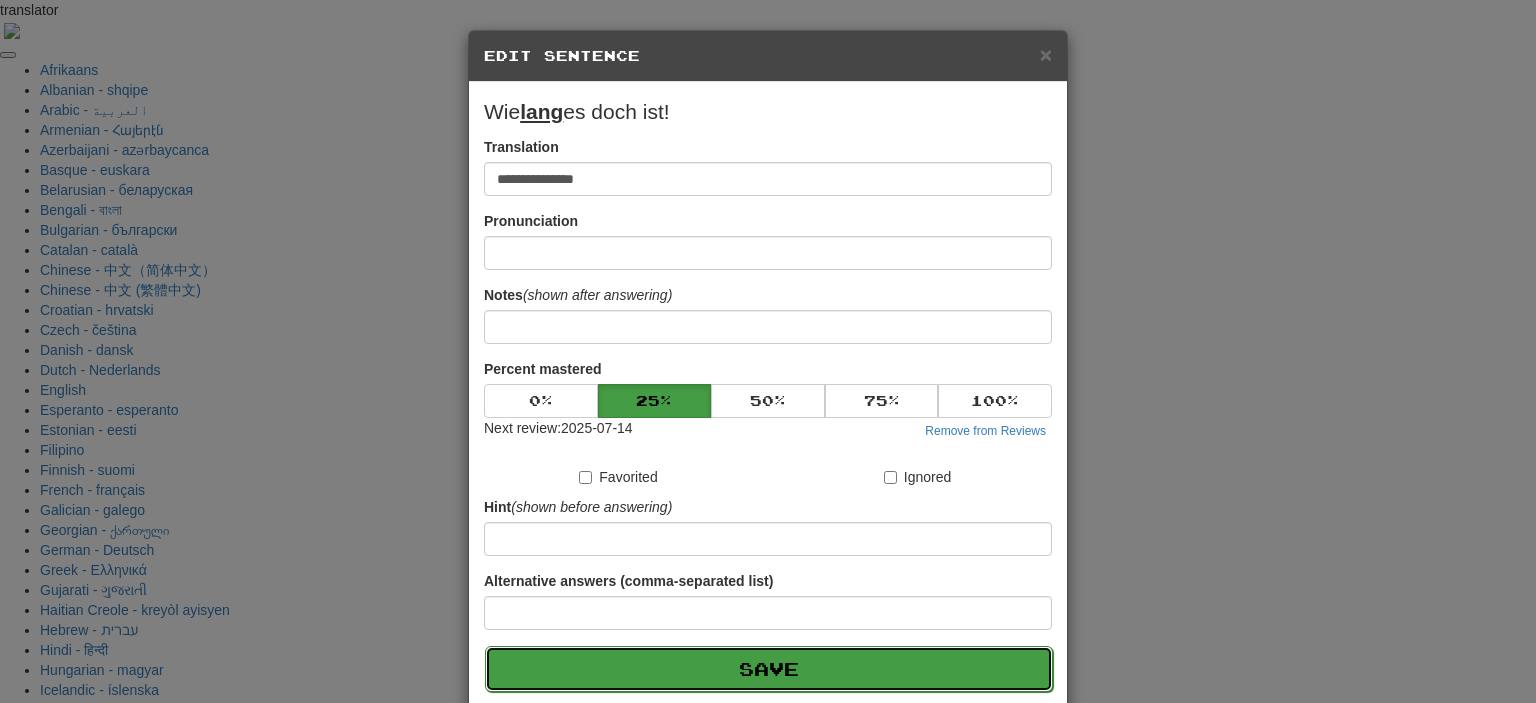 click on "Save" at bounding box center (769, 669) 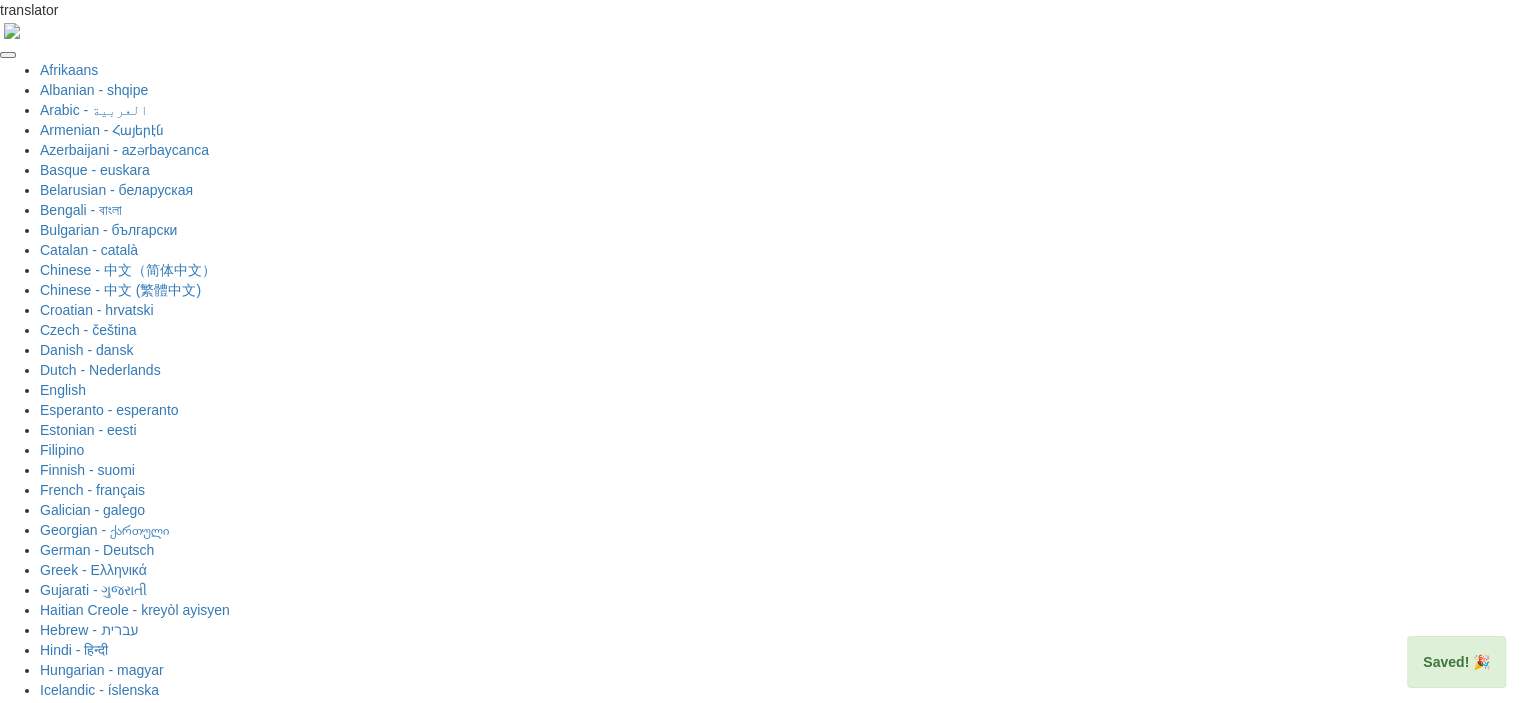 click on "Next" at bounding box center (822, 1909) 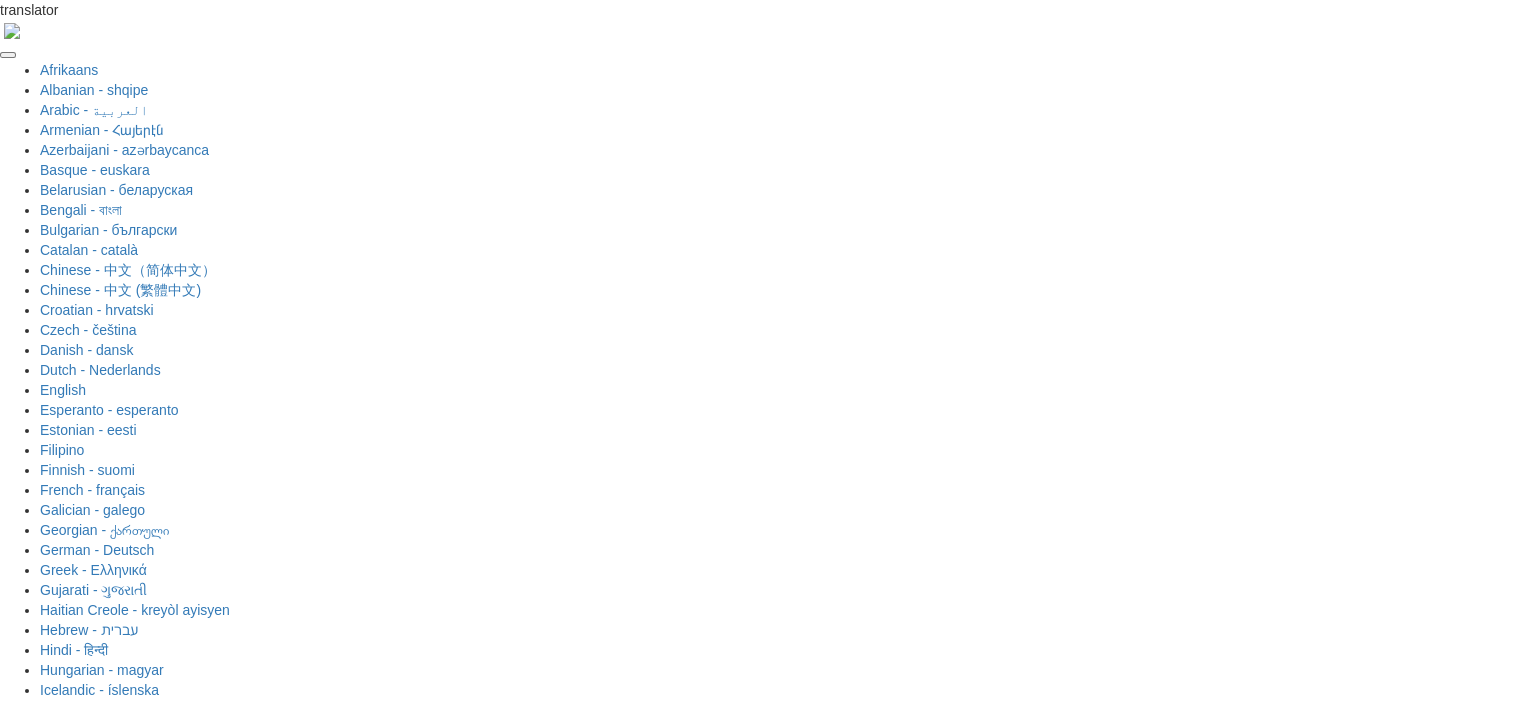click at bounding box center (825, 1756) 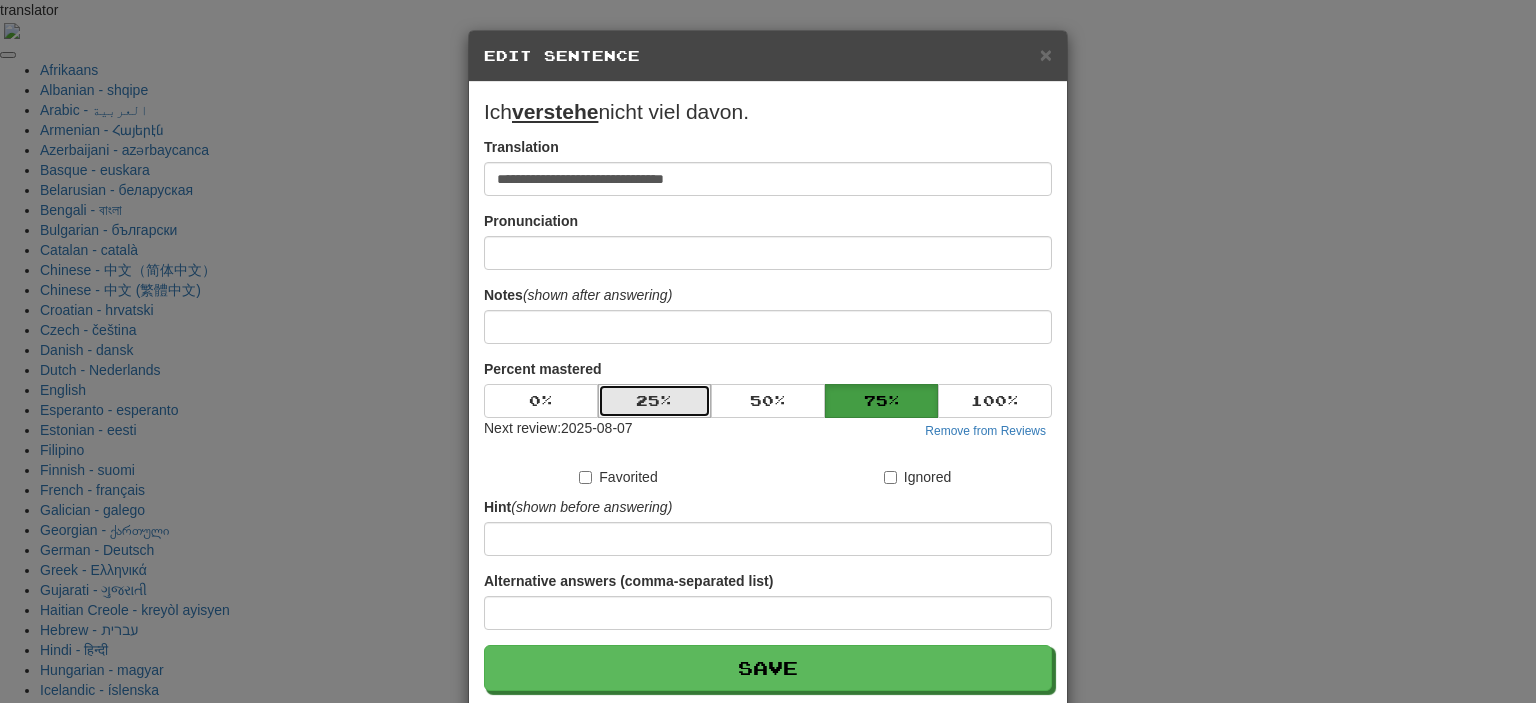 click on "25 %" at bounding box center [655, 401] 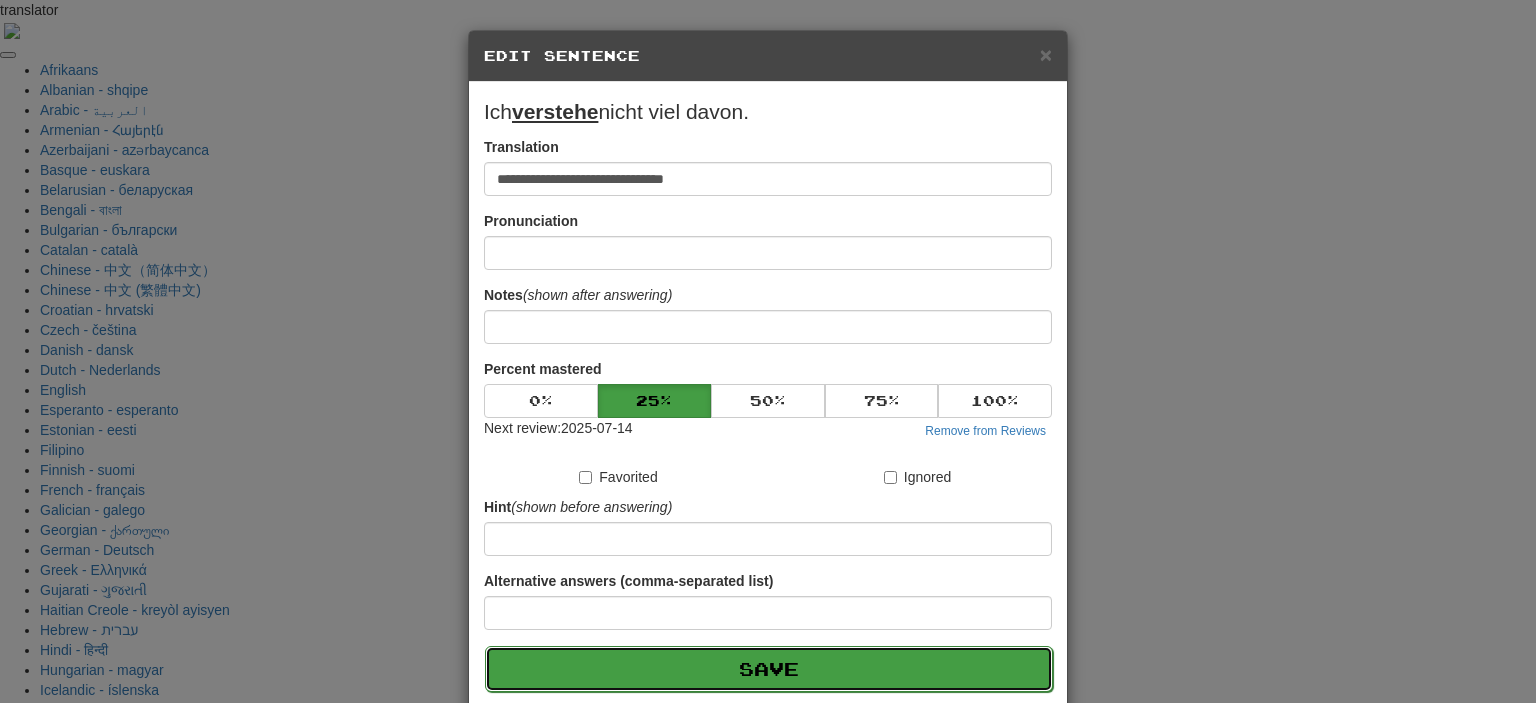 click on "Save" at bounding box center [769, 669] 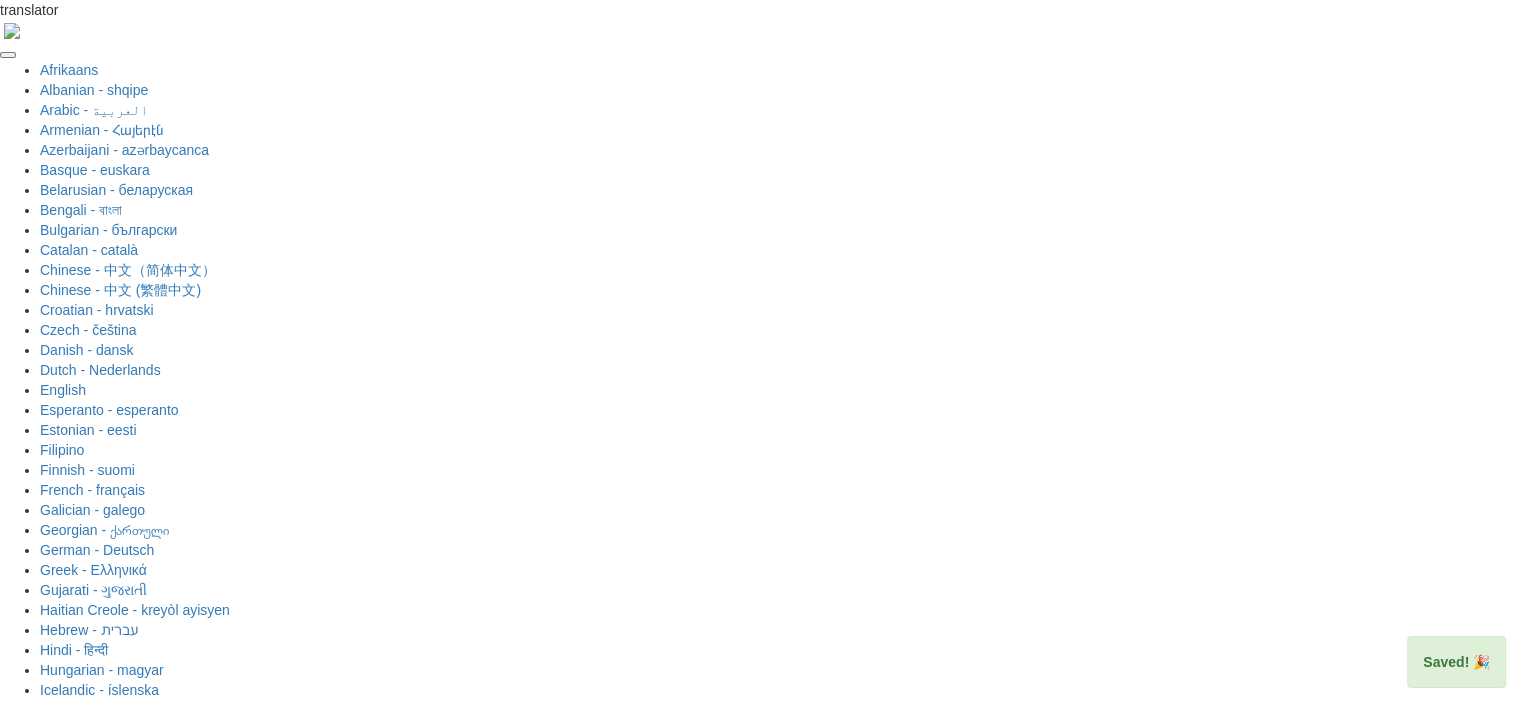 click on "Next" at bounding box center (822, 1909) 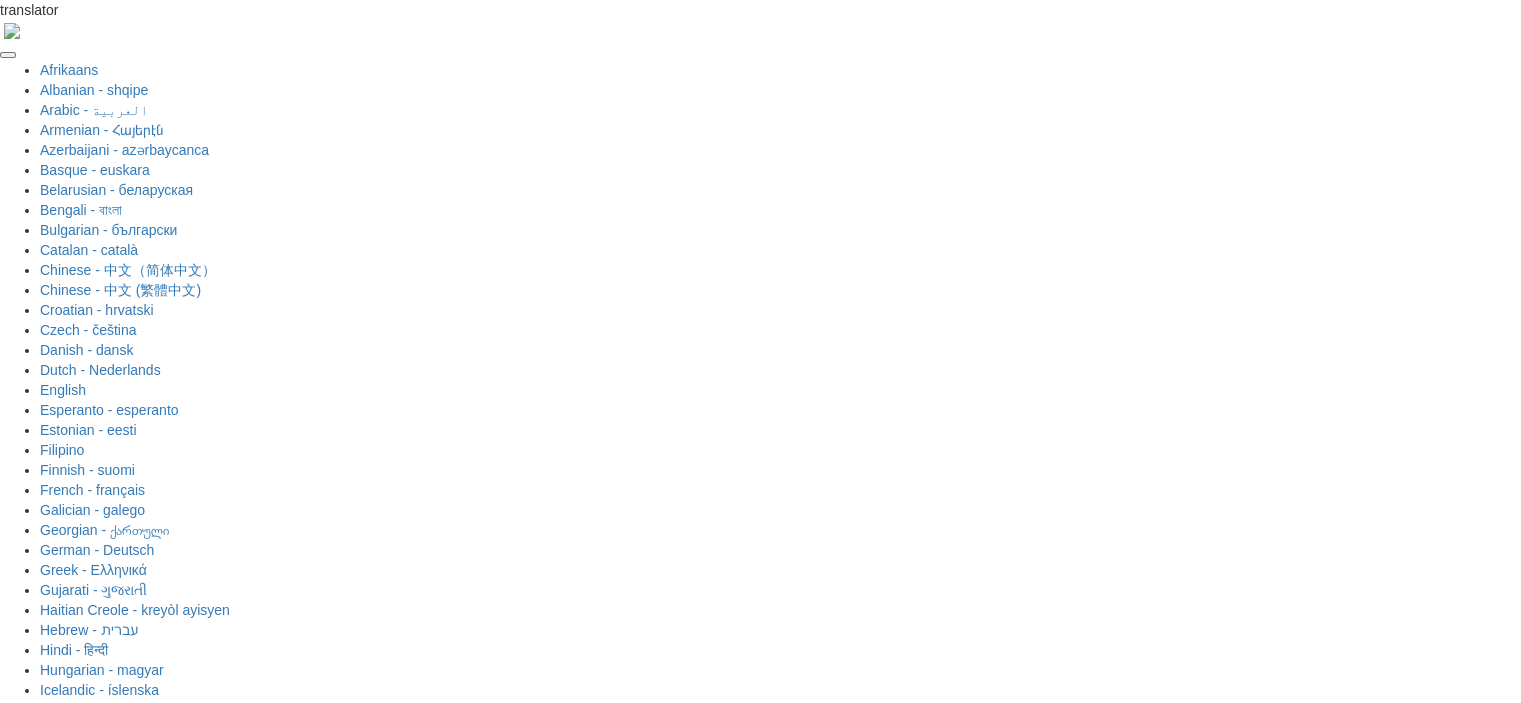 click at bounding box center (825, 1756) 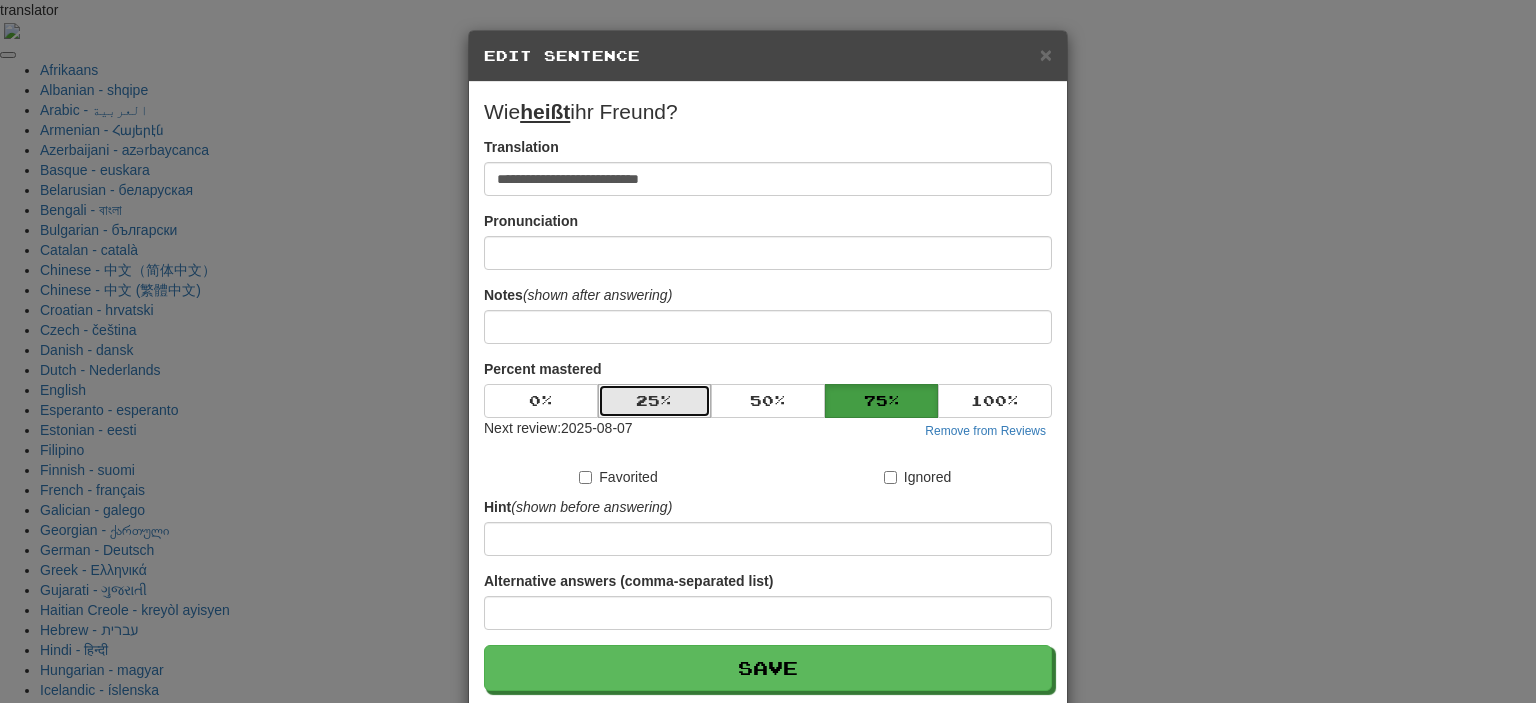 click on "25 %" at bounding box center [655, 401] 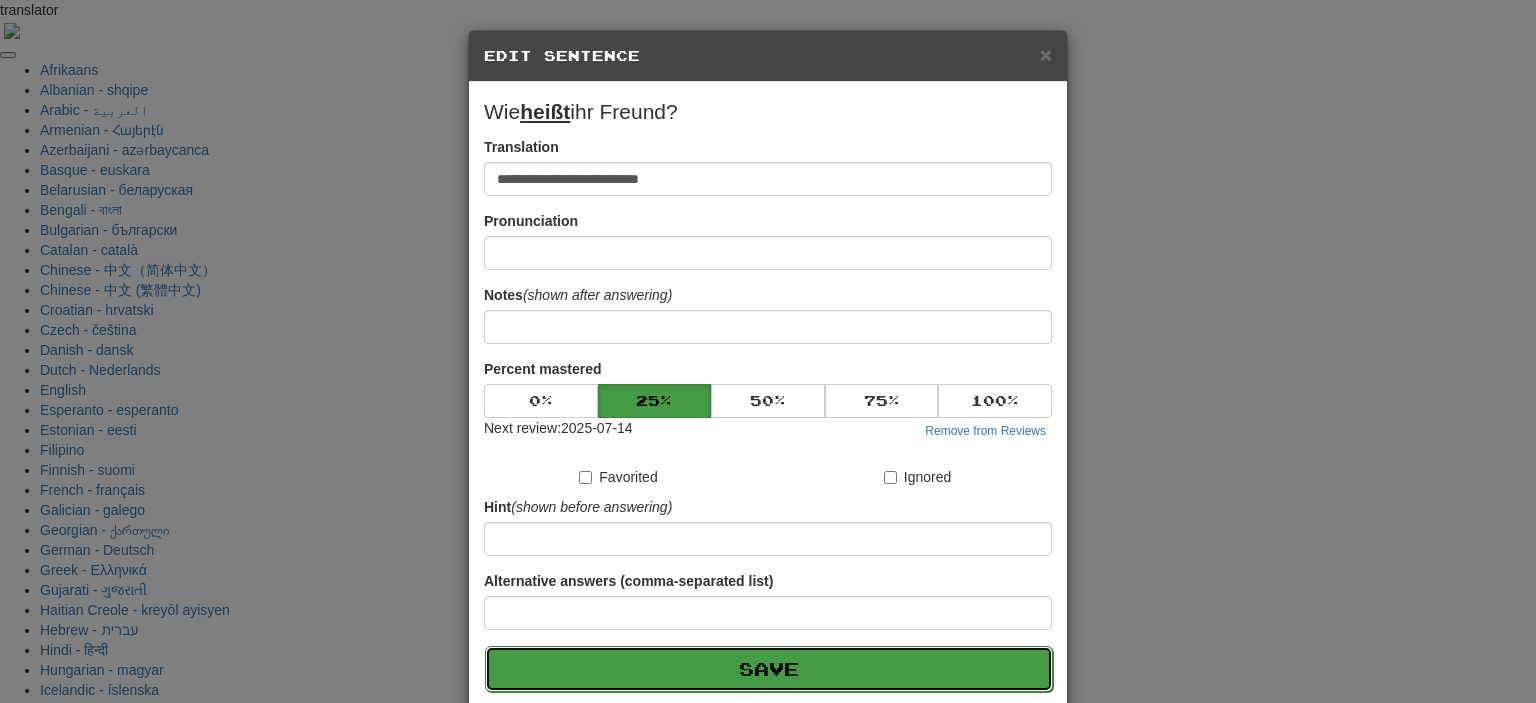 click on "Save" at bounding box center [769, 669] 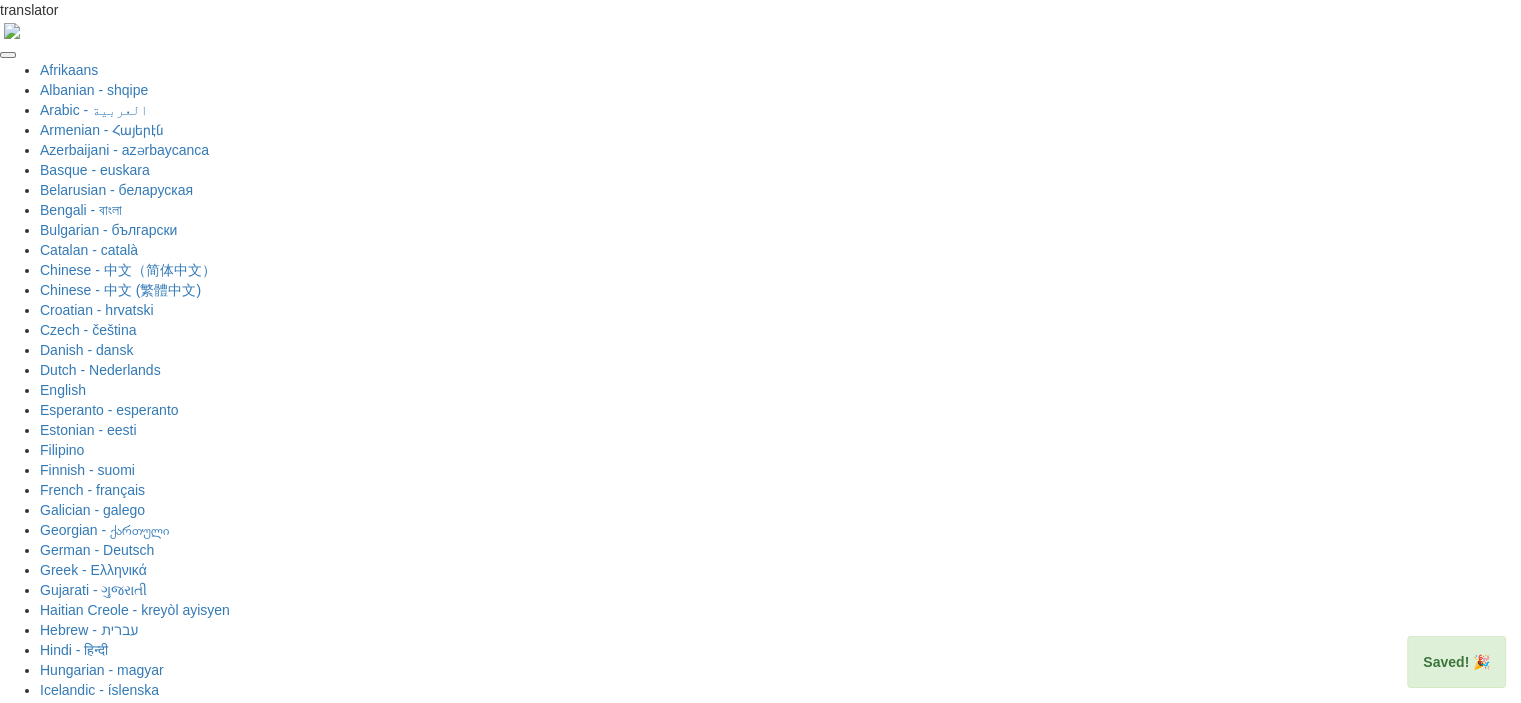 click on "Next" at bounding box center (822, 1909) 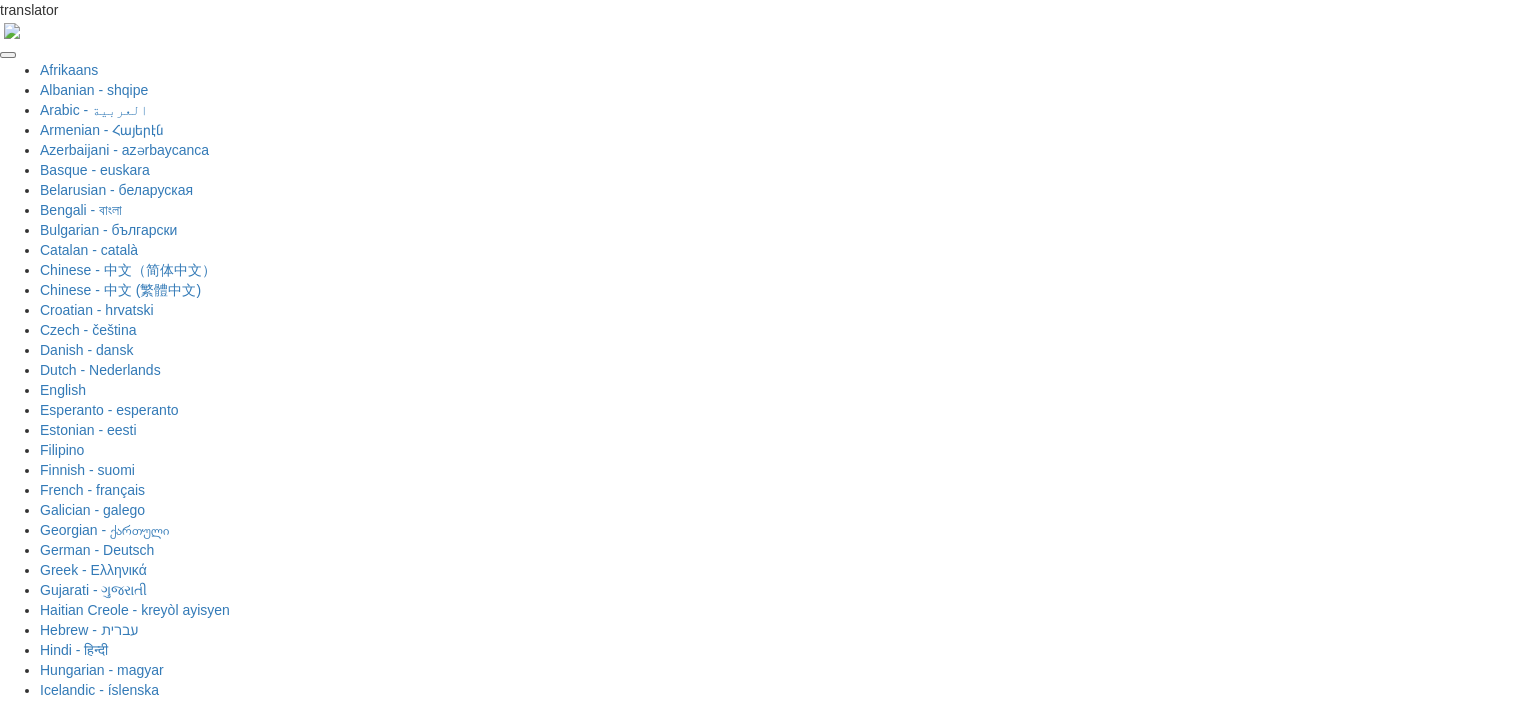 click at bounding box center [826, 1758] 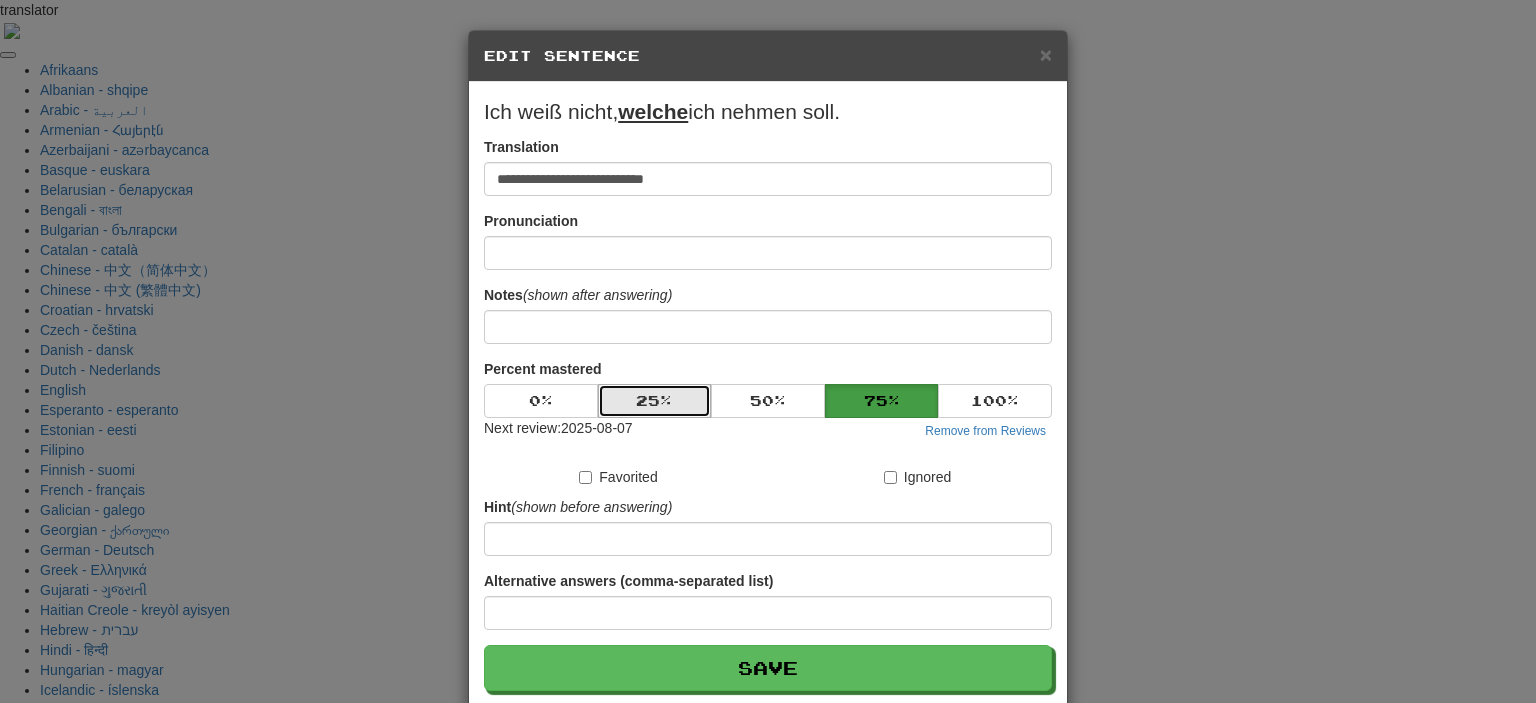 click on "25 %" at bounding box center [655, 401] 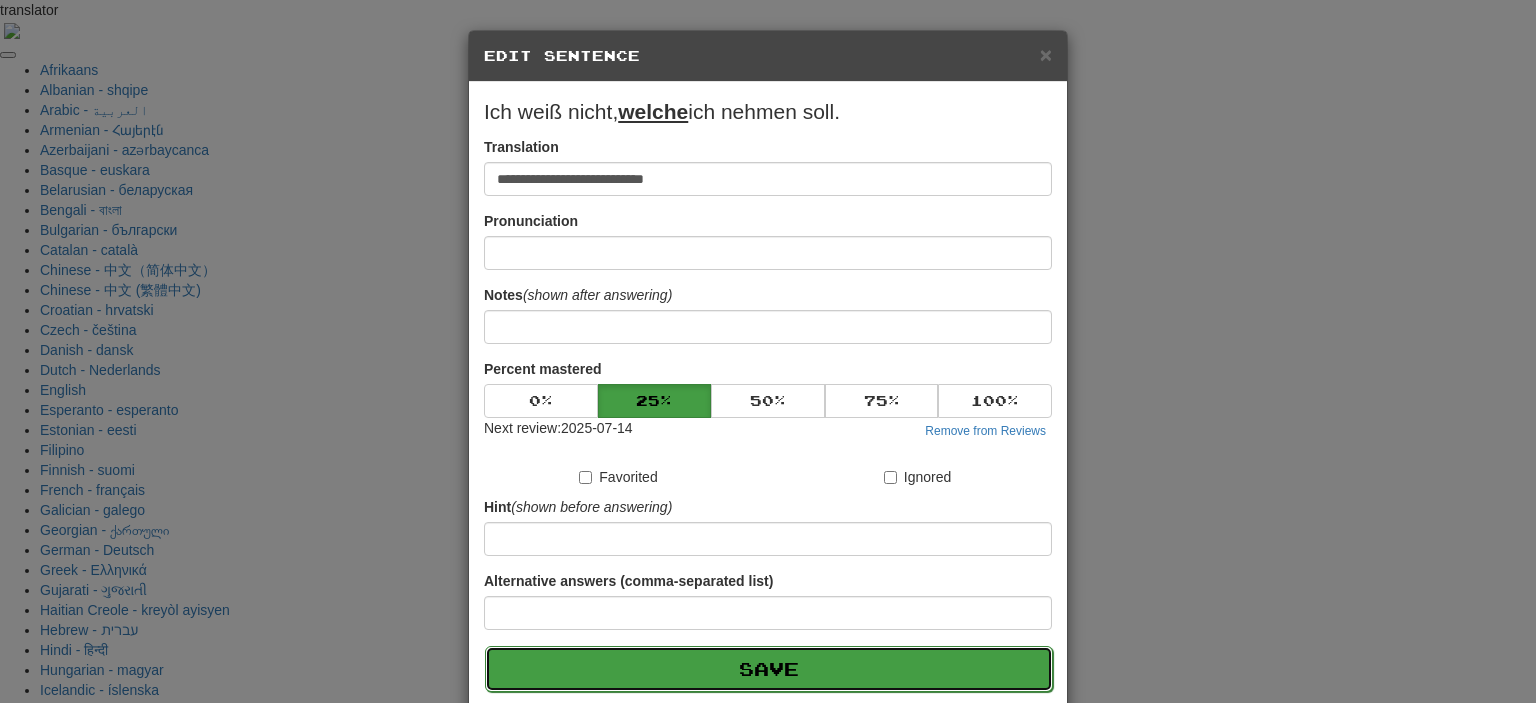 click on "Save" at bounding box center (769, 669) 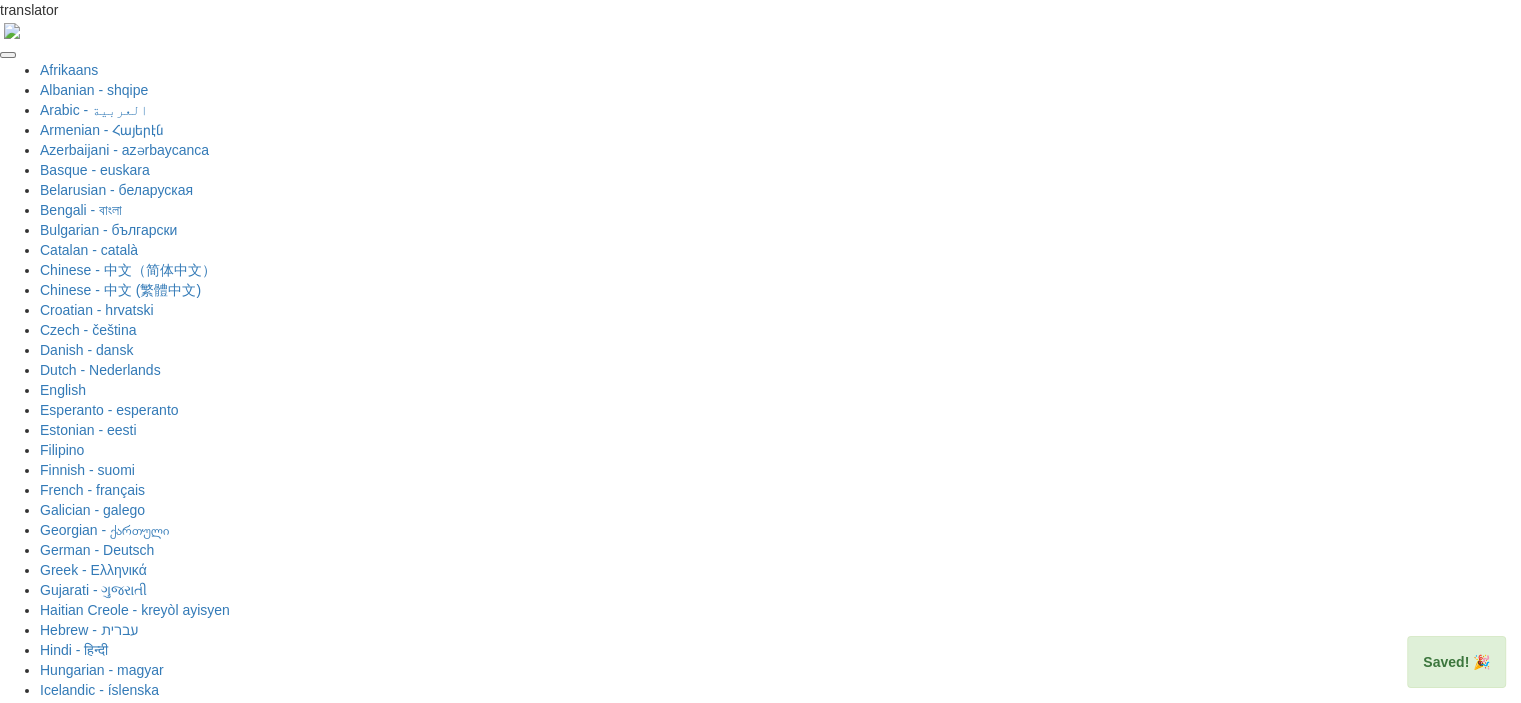 click on "Next" at bounding box center (822, 1909) 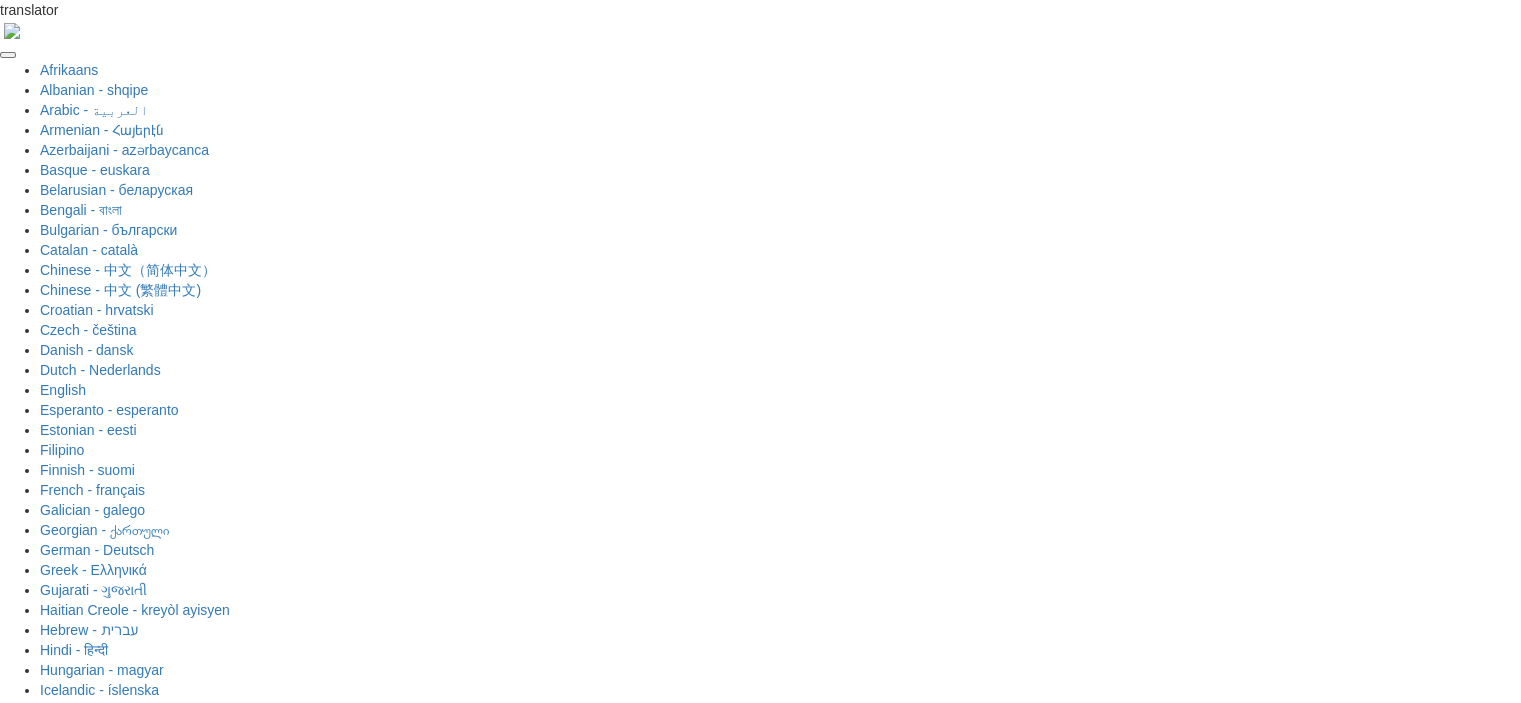click at bounding box center [761, 1646] 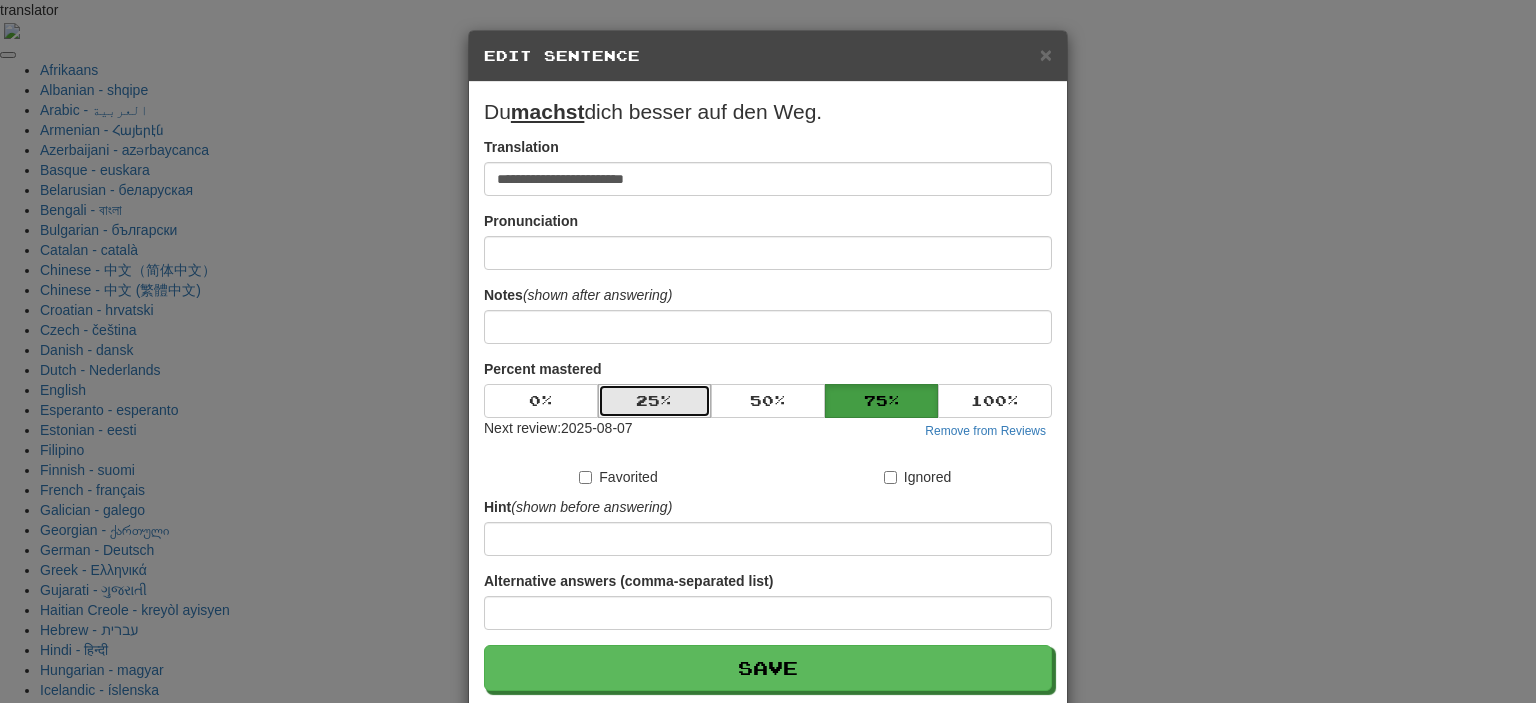 click on "25 %" at bounding box center [655, 401] 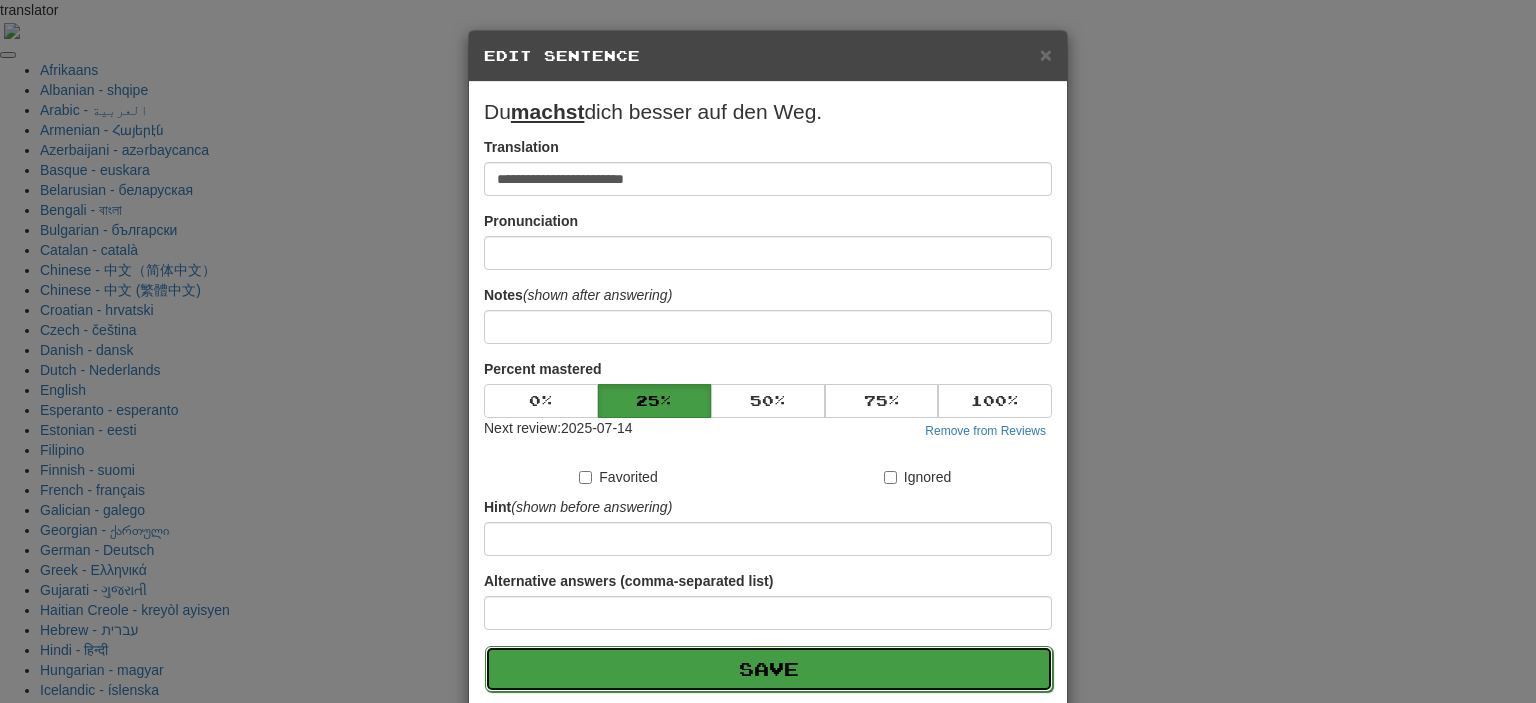 click on "Save" at bounding box center [769, 669] 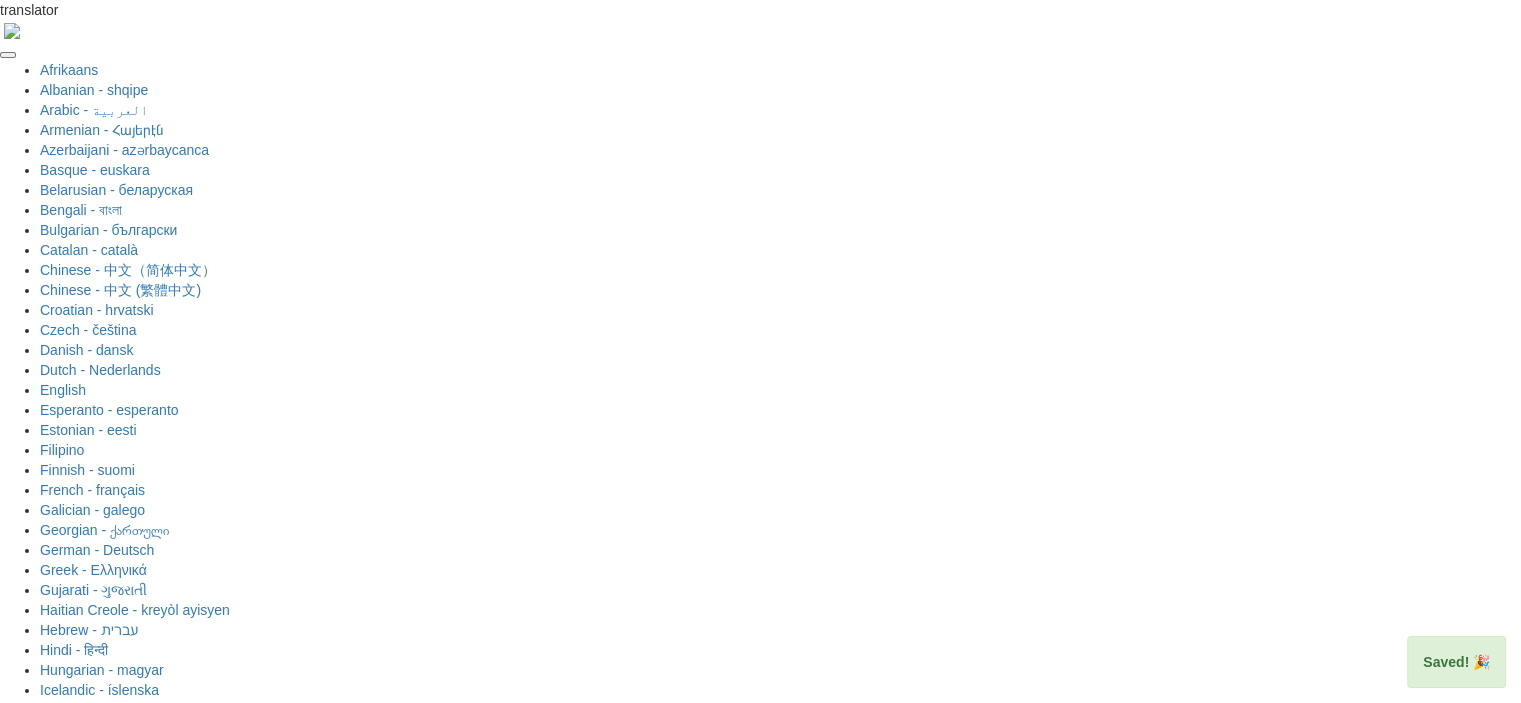 drag, startPoint x: 846, startPoint y: 496, endPoint x: 839, endPoint y: 487, distance: 11.401754 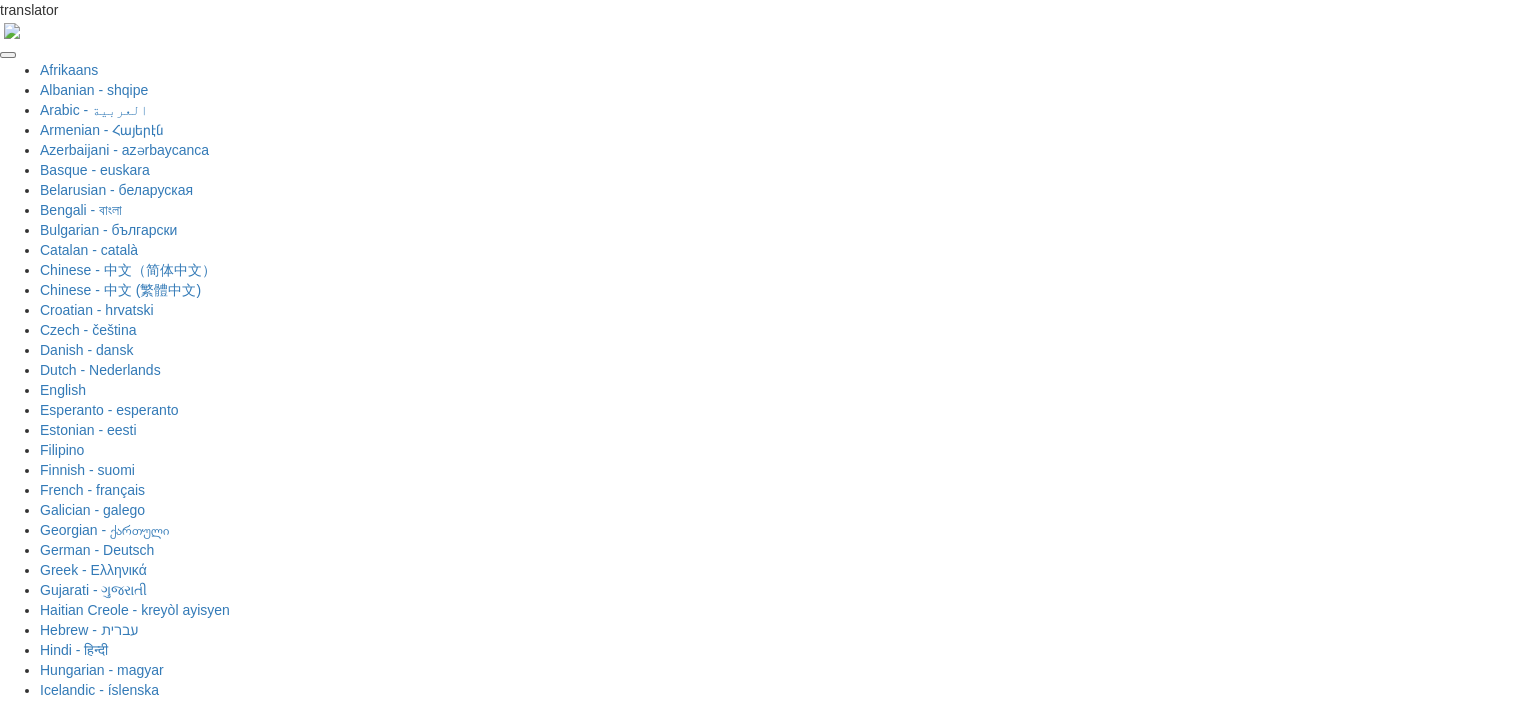 click at bounding box center (826, 1758) 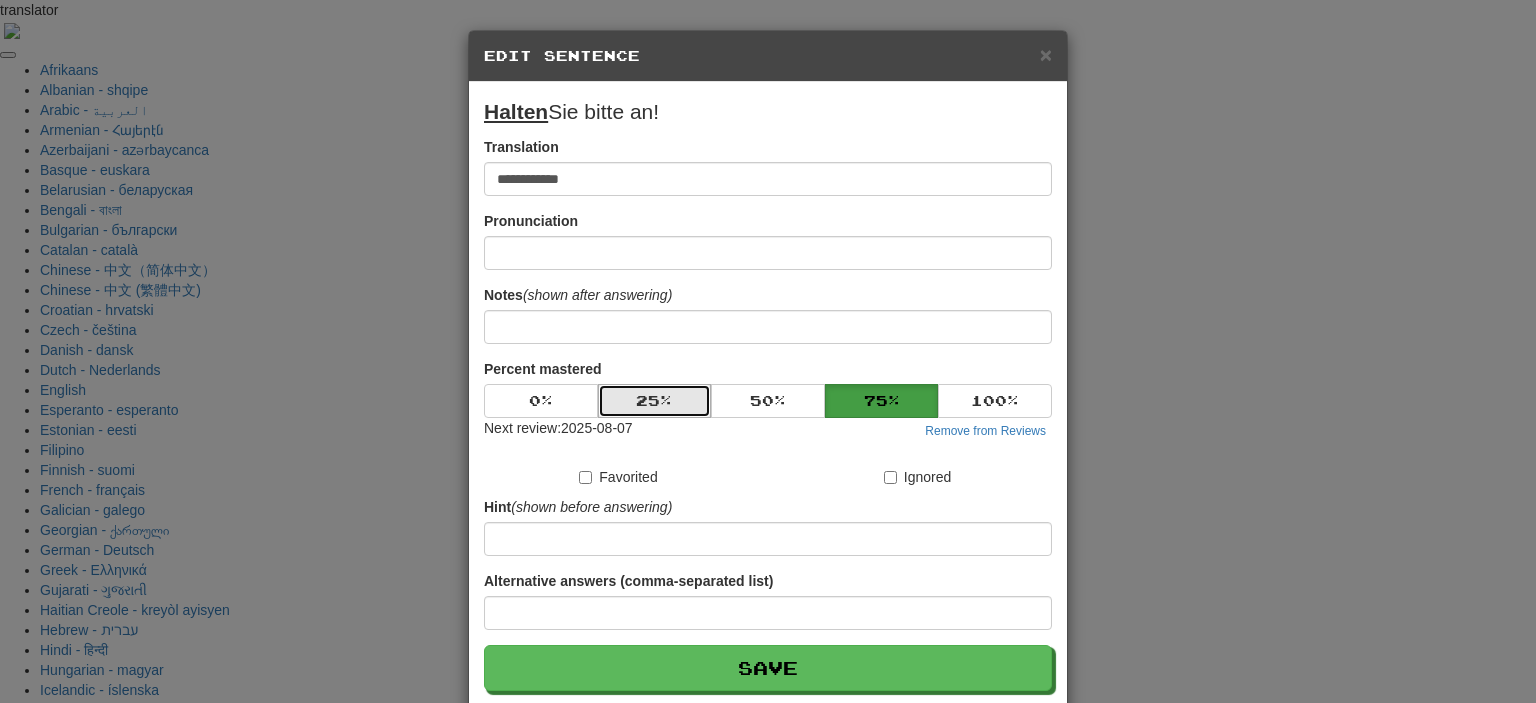 click on "25 %" at bounding box center [655, 401] 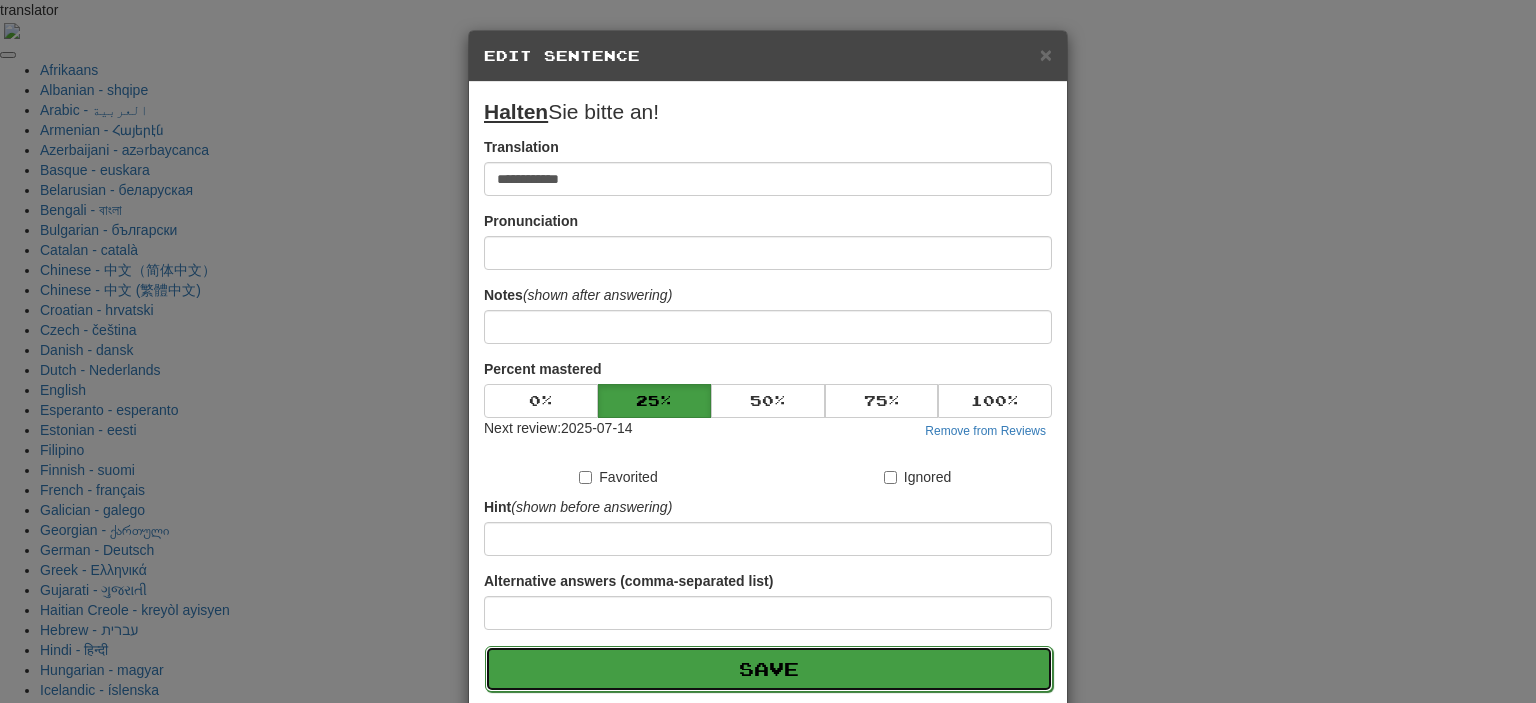 click on "Save" at bounding box center (769, 669) 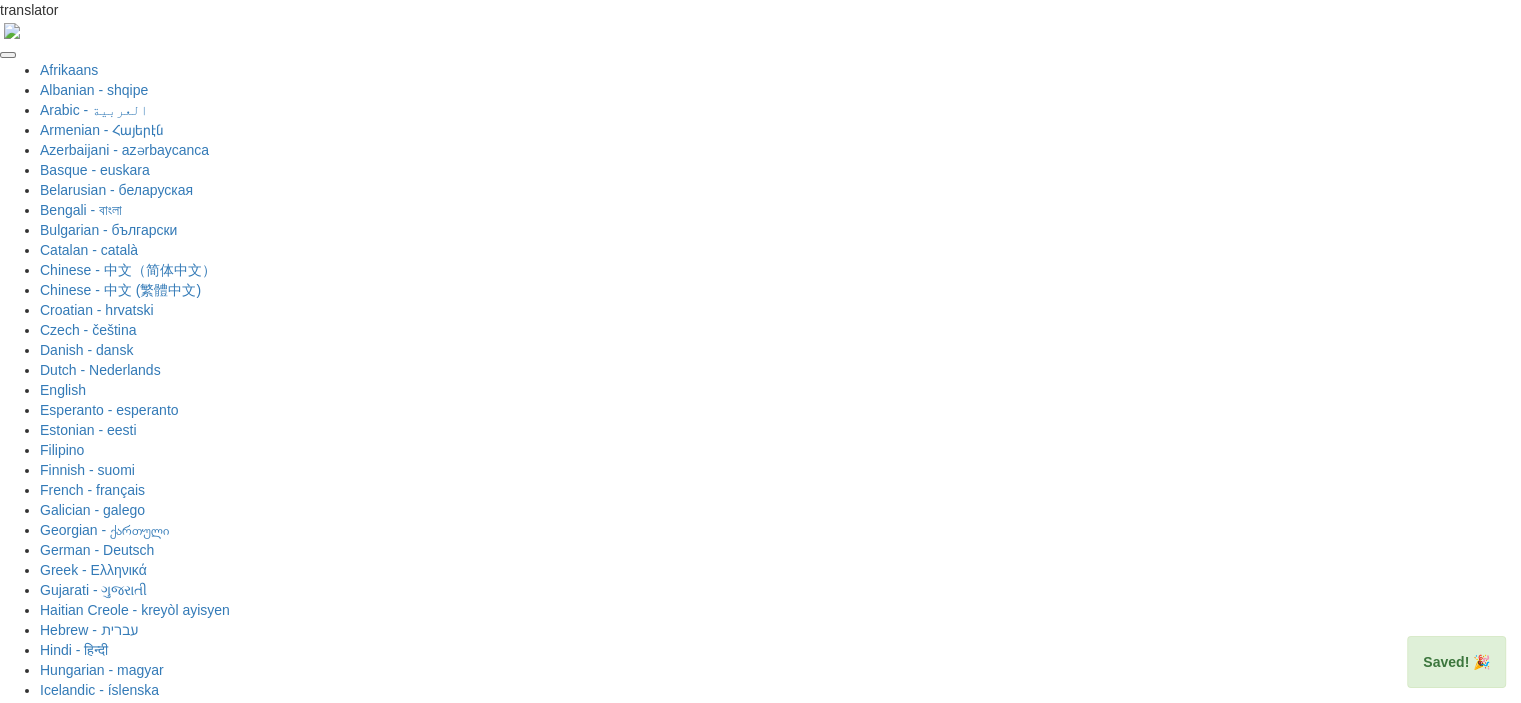 click on "Next" at bounding box center [822, 1909] 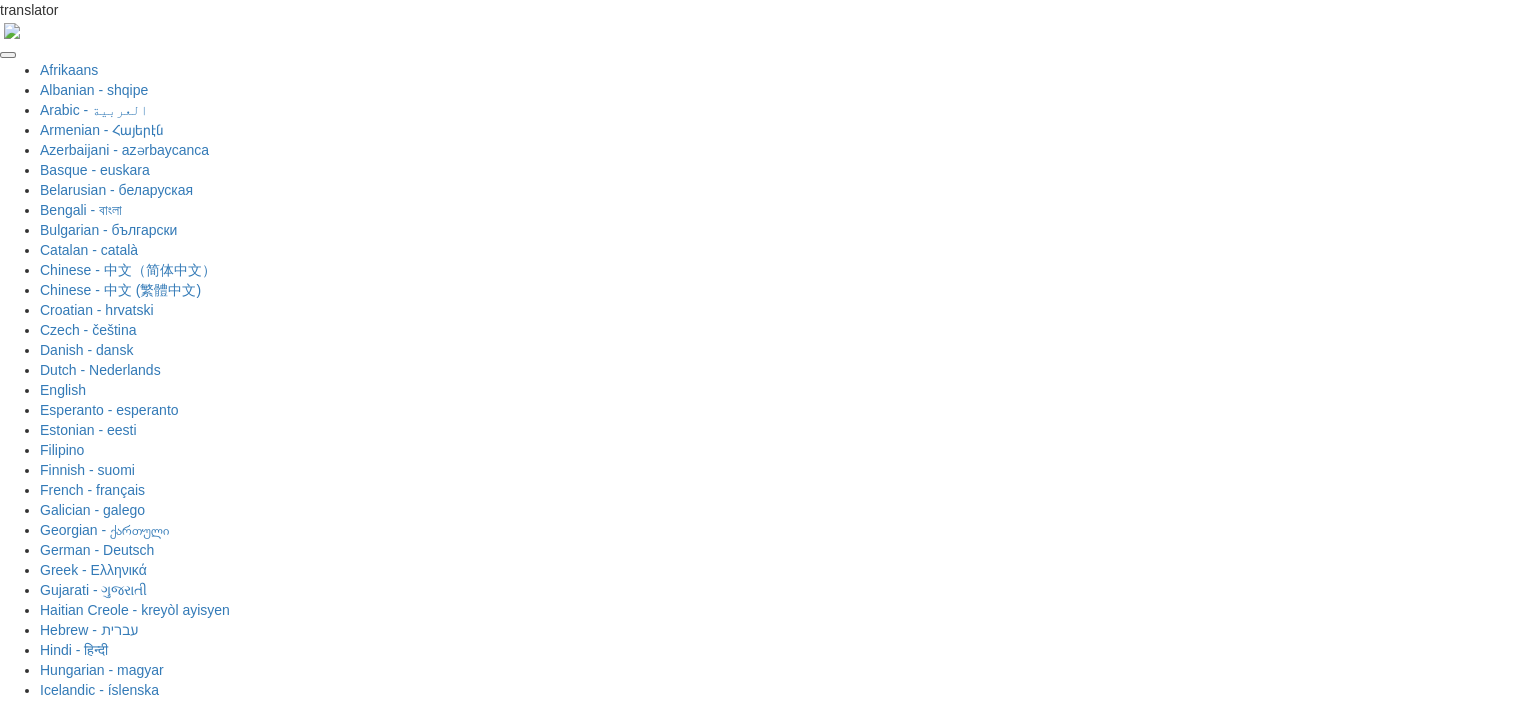 click at bounding box center [825, 1756] 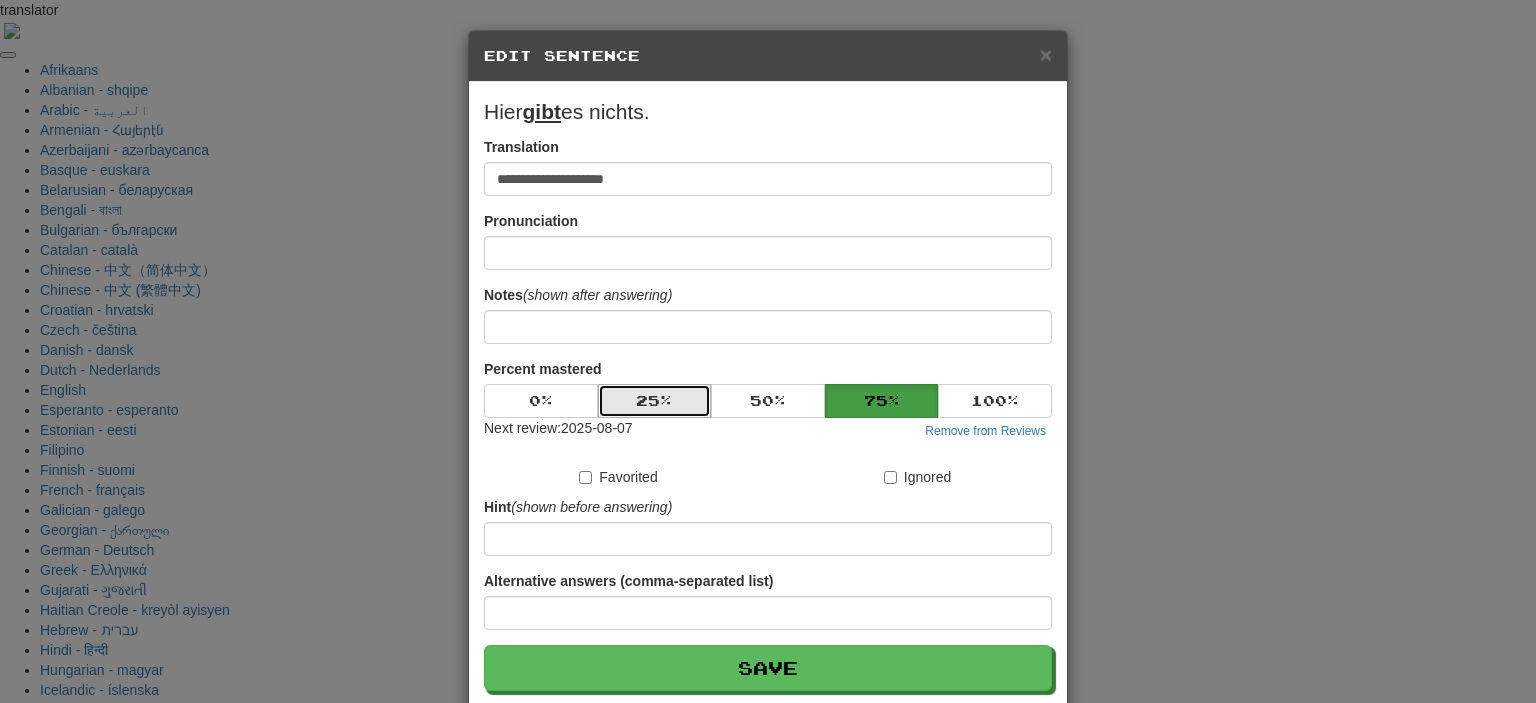 drag, startPoint x: 661, startPoint y: 396, endPoint x: 668, endPoint y: 411, distance: 16.552946 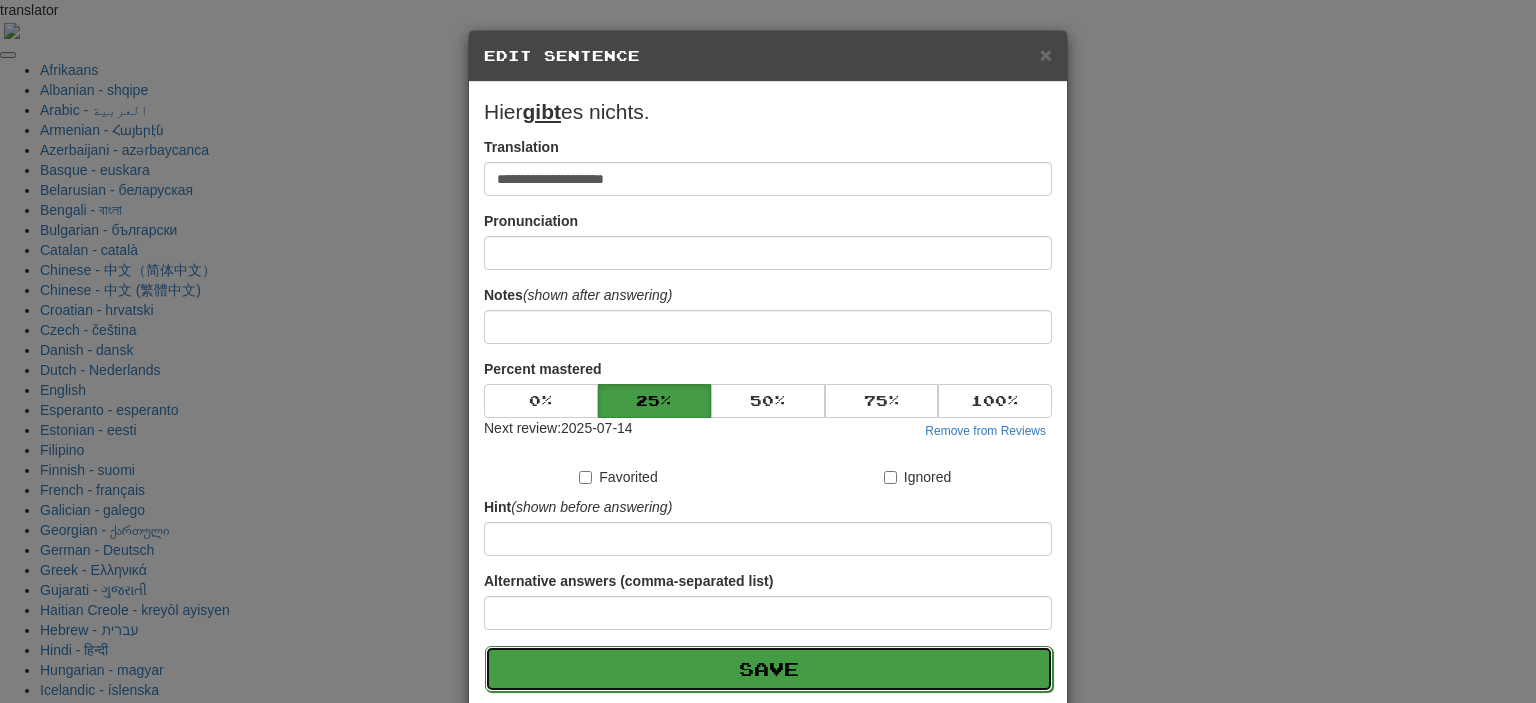 click on "Save" at bounding box center (769, 669) 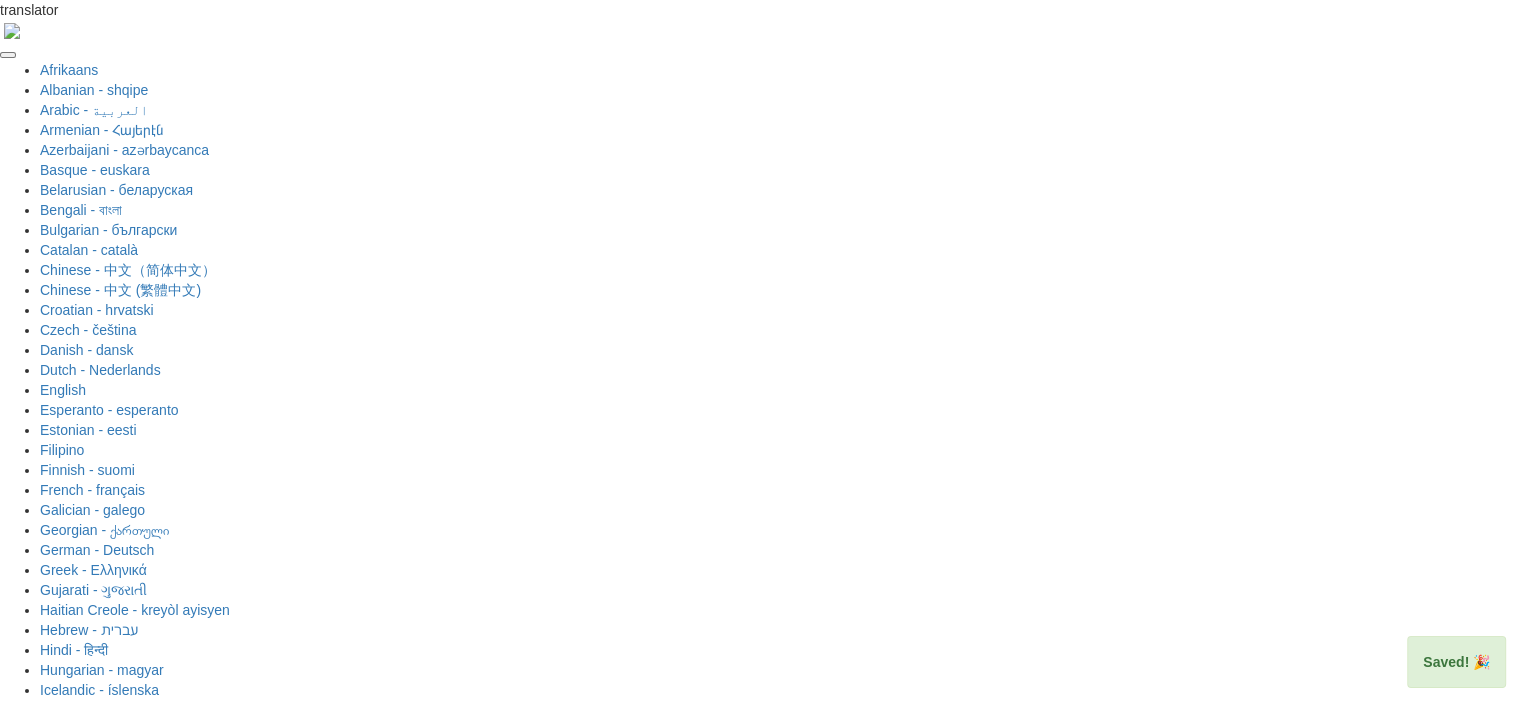 click on "Next" at bounding box center [822, 1909] 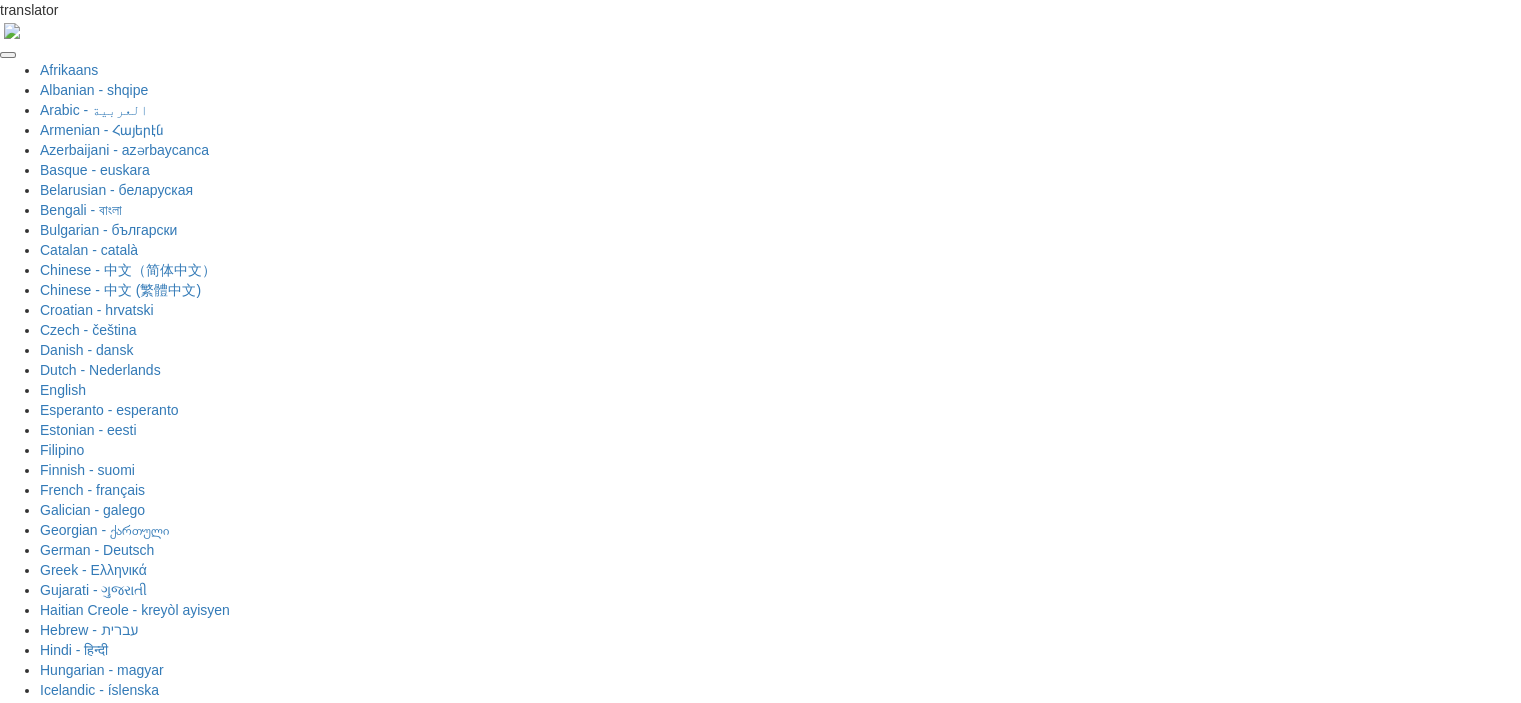 click at bounding box center [826, 1758] 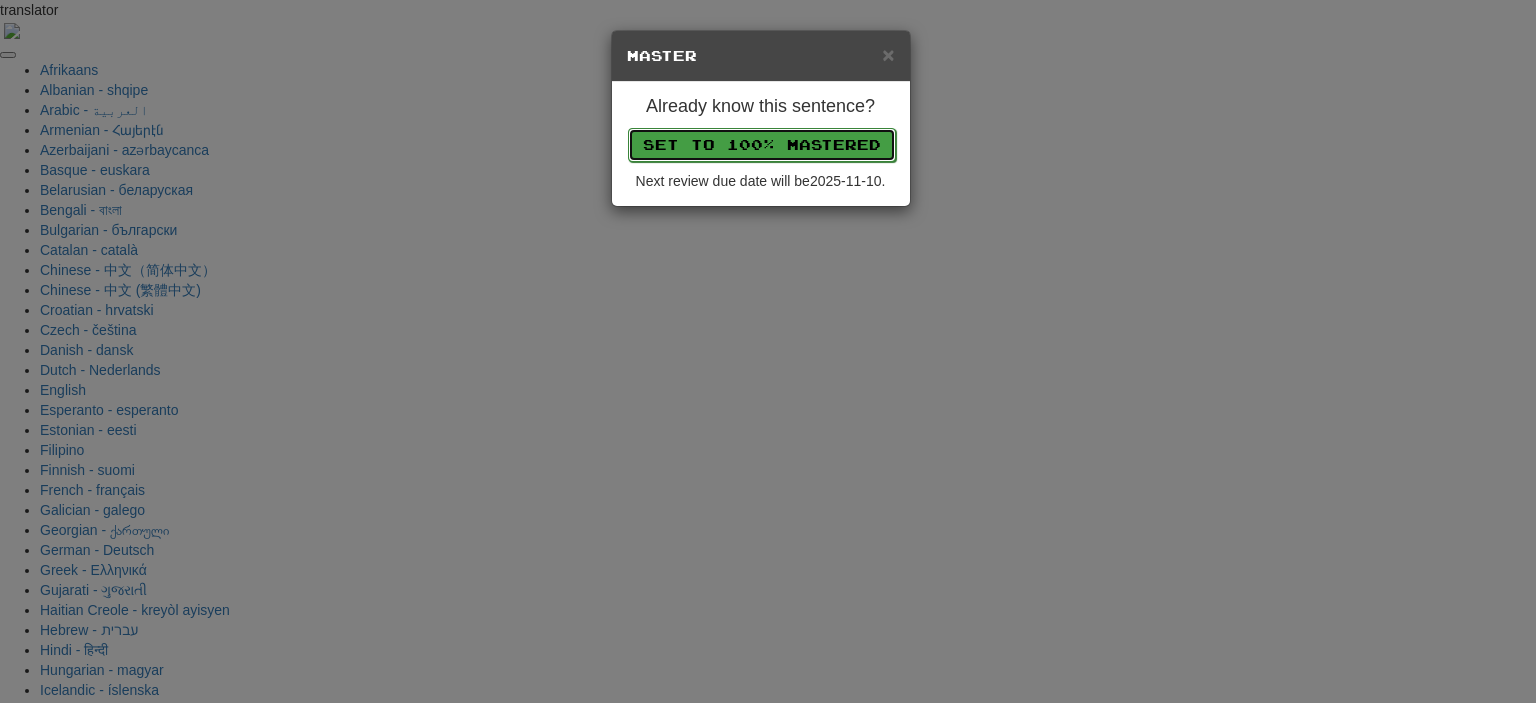 click on "Set to 100% Mastered" at bounding box center (762, 145) 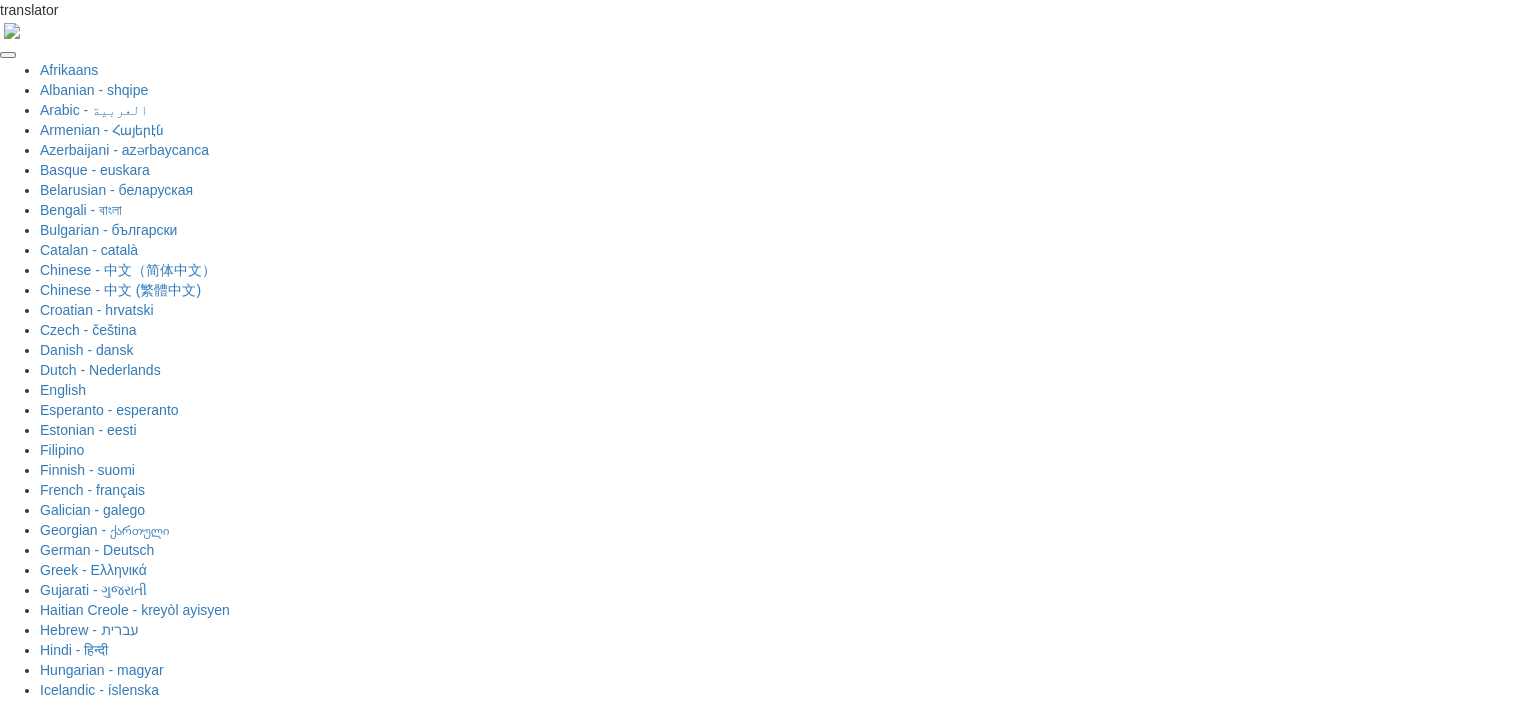 click on "Next" at bounding box center [822, 1909] 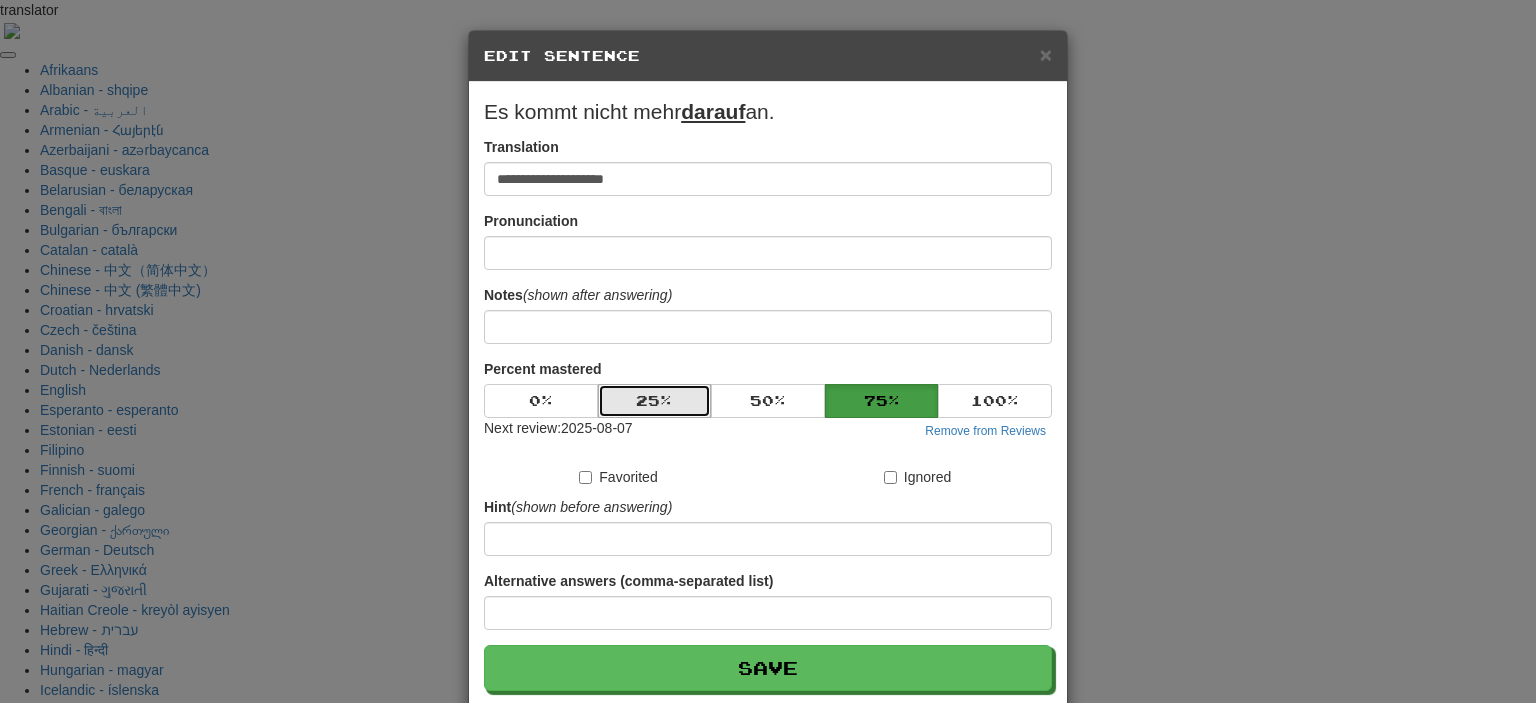 click on "25 %" at bounding box center [655, 401] 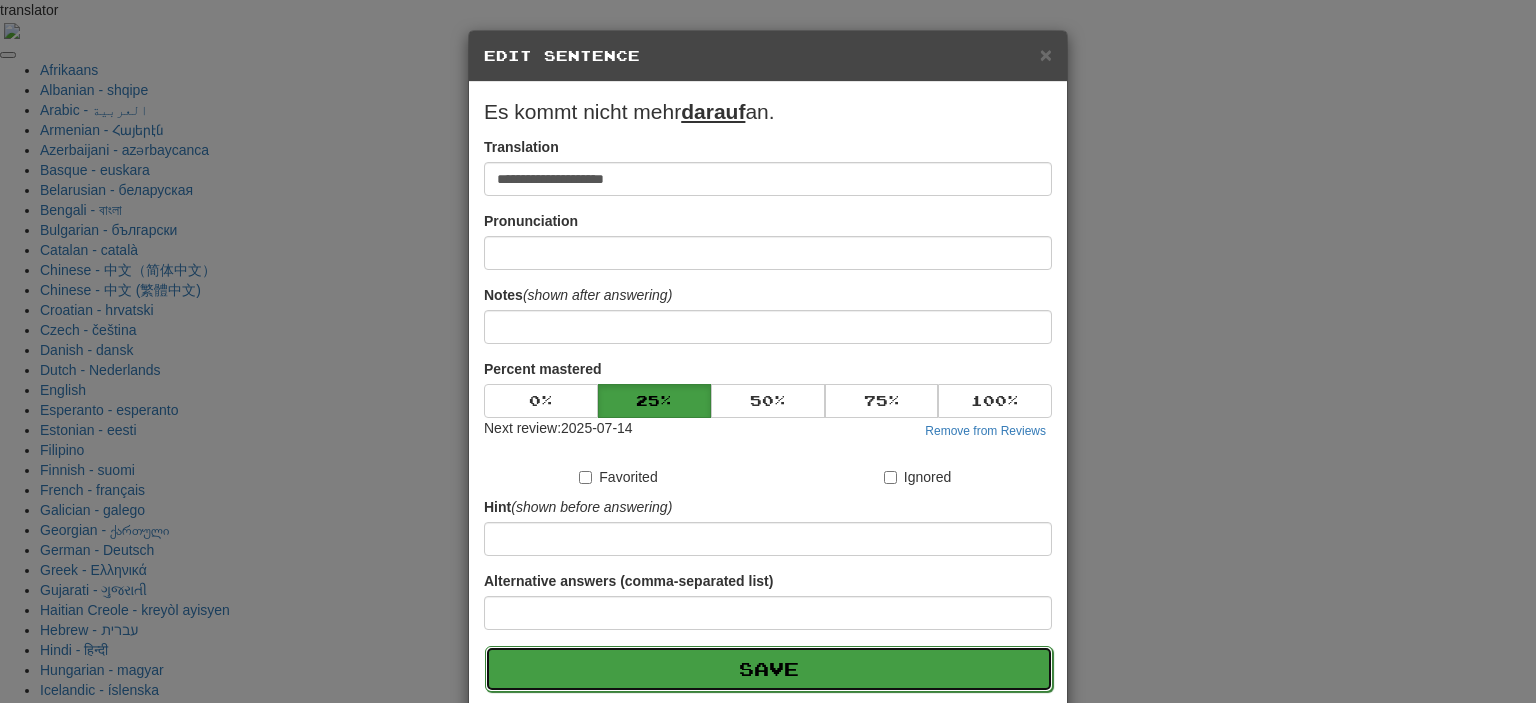 click on "Save" at bounding box center (769, 669) 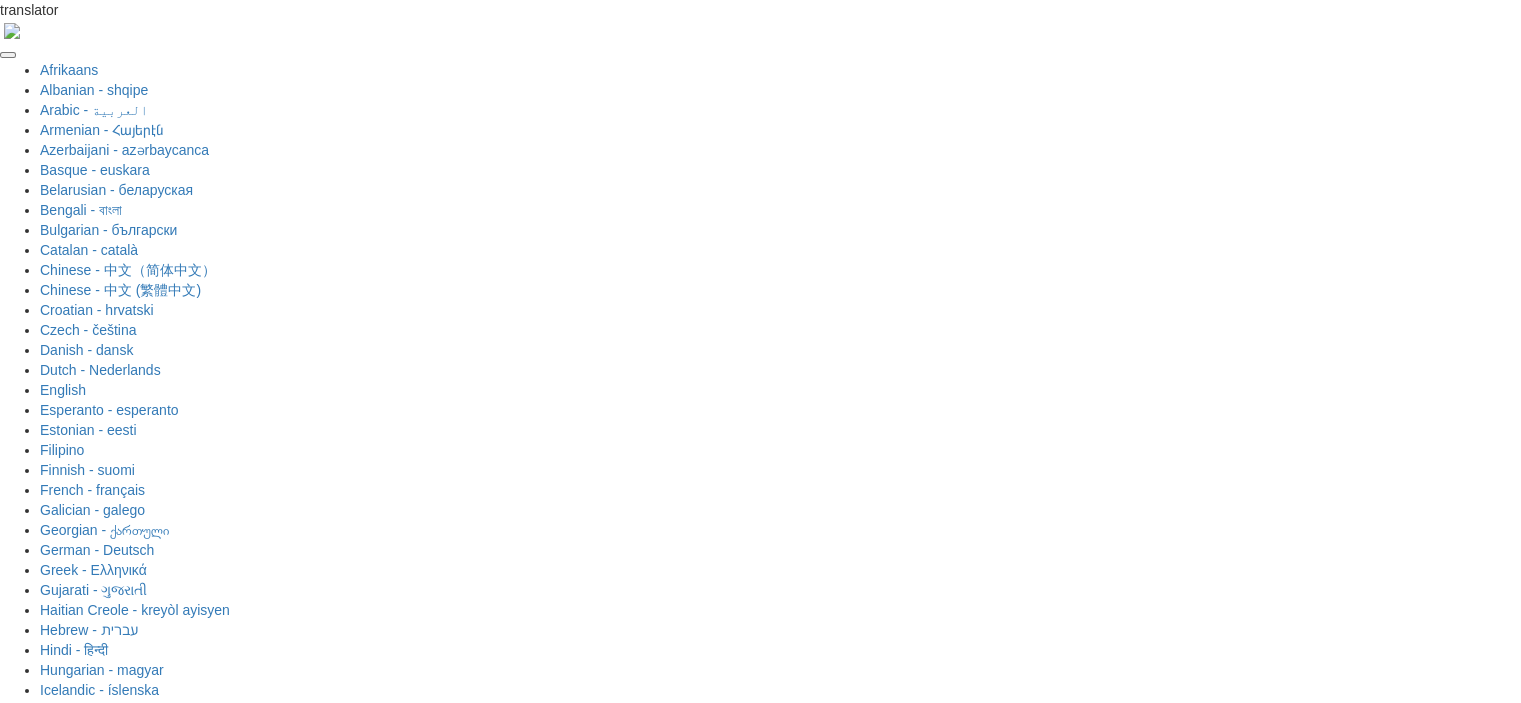 click on "Next" at bounding box center (822, 1909) 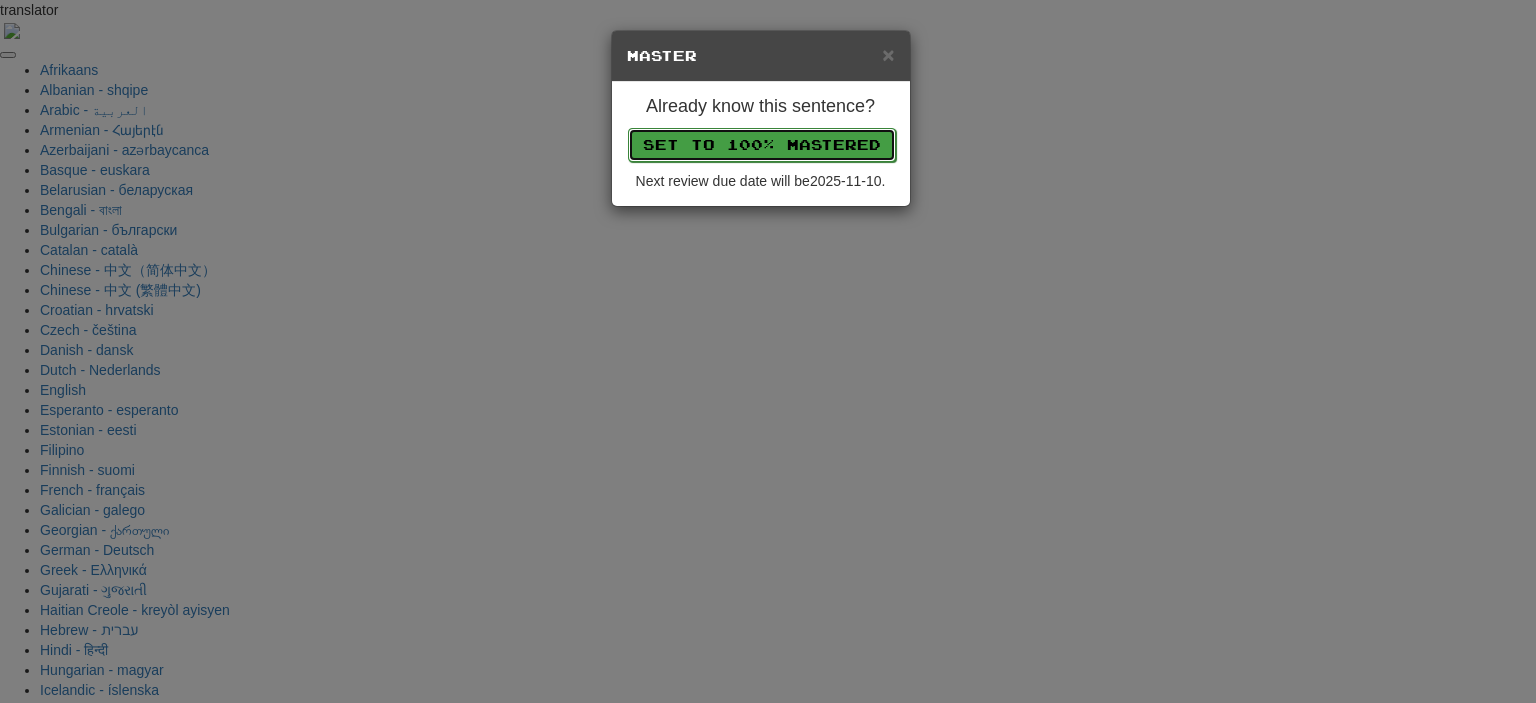 click on "Set to 100% Mastered" at bounding box center (762, 145) 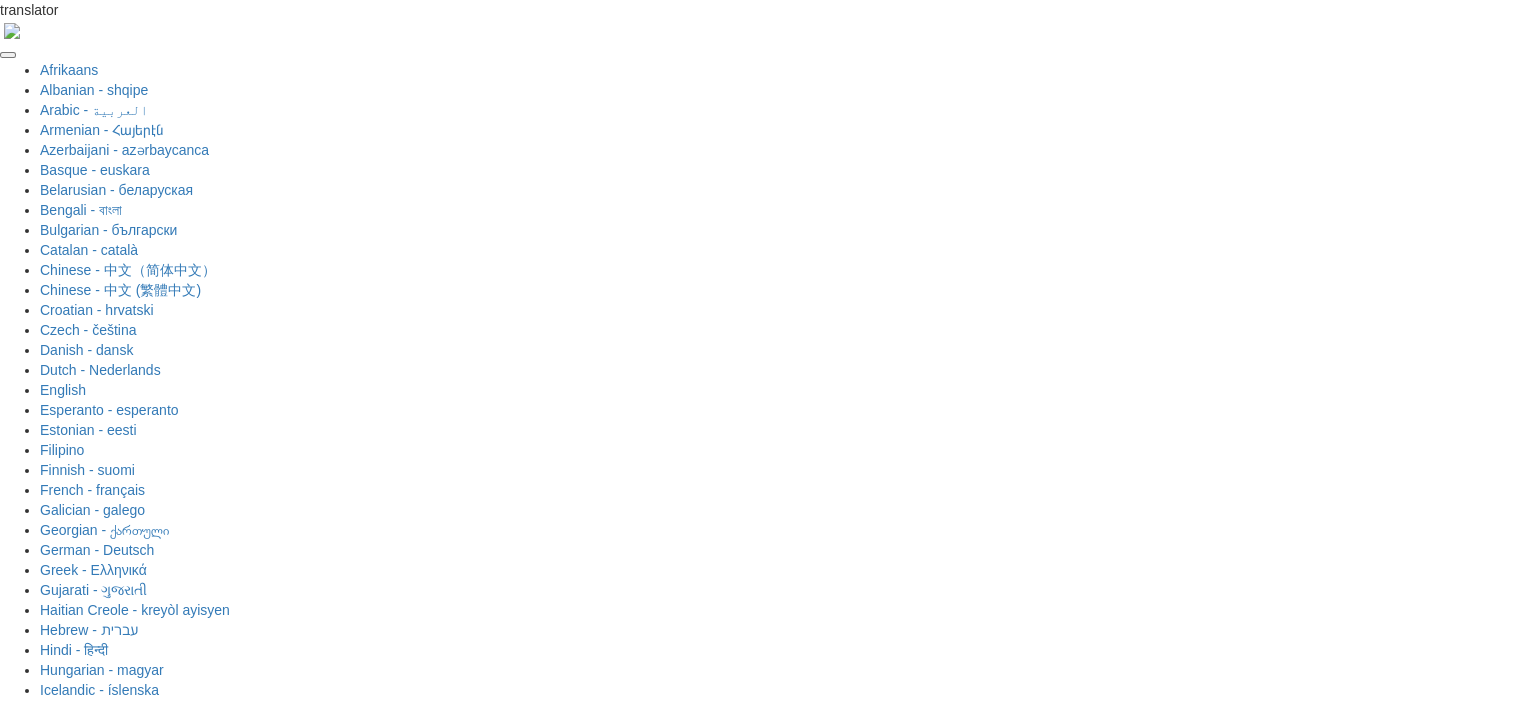 click on "Next" at bounding box center (822, 1909) 